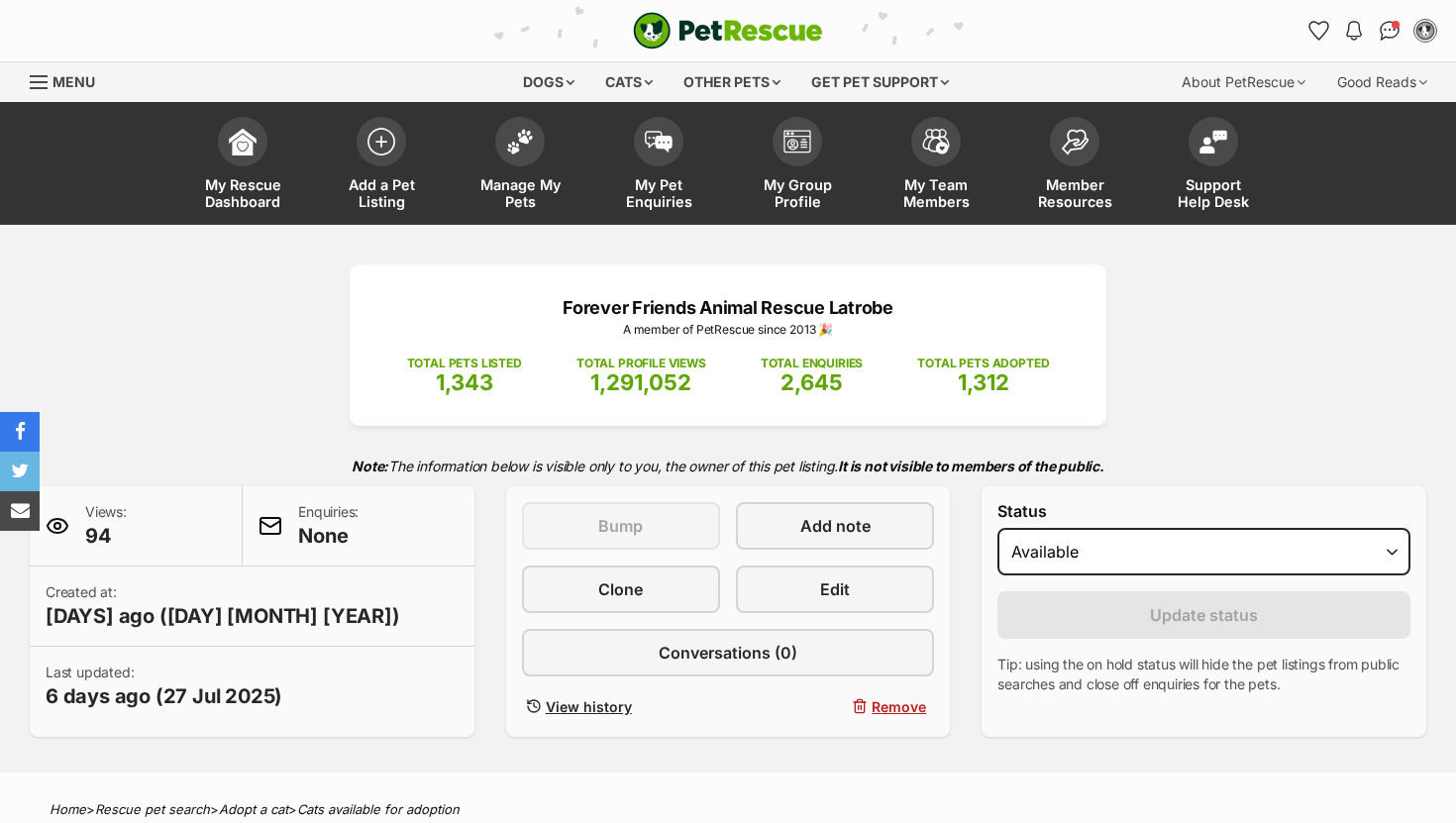 scroll, scrollTop: 0, scrollLeft: 0, axis: both 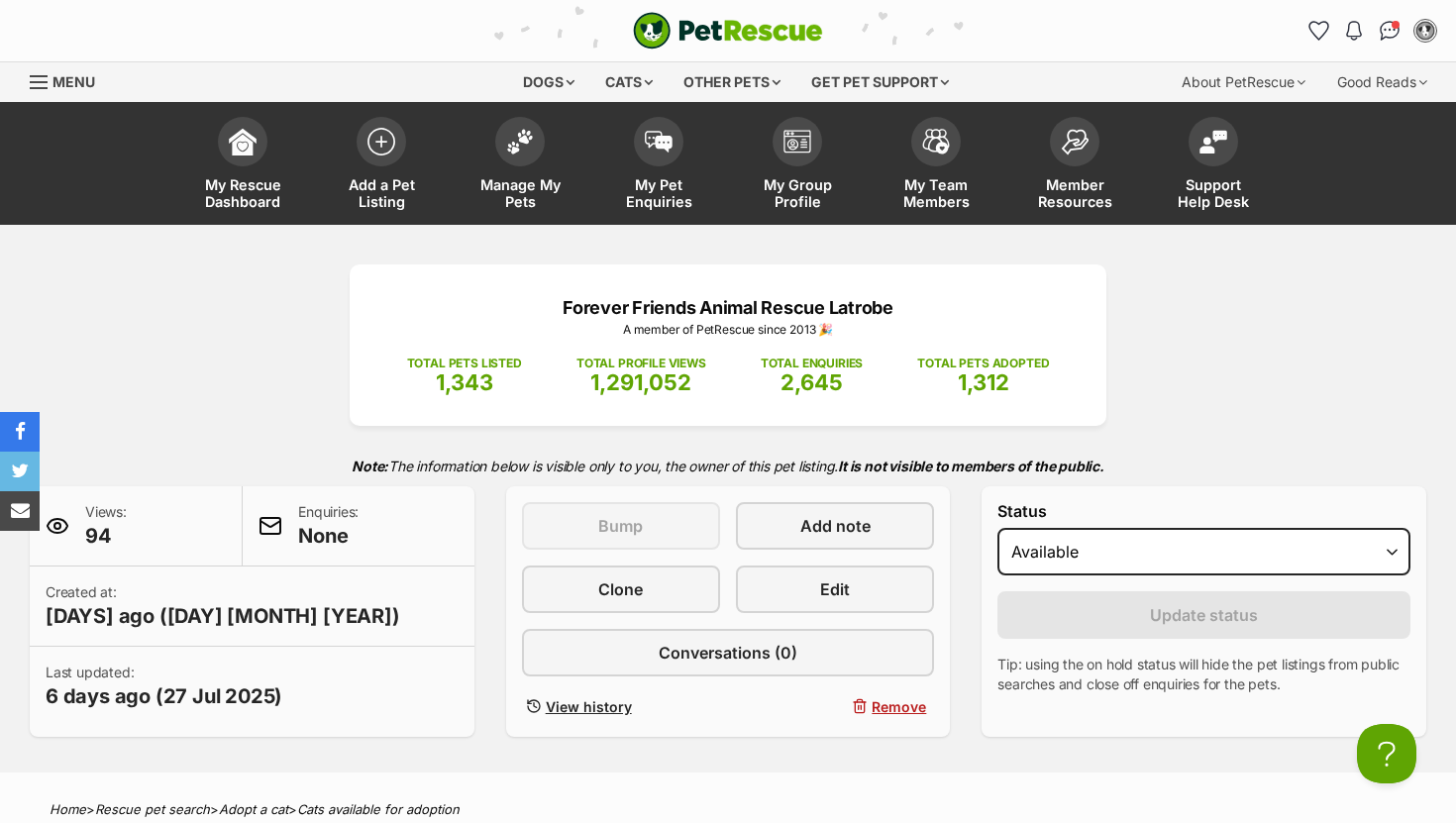 select on "rehomed" 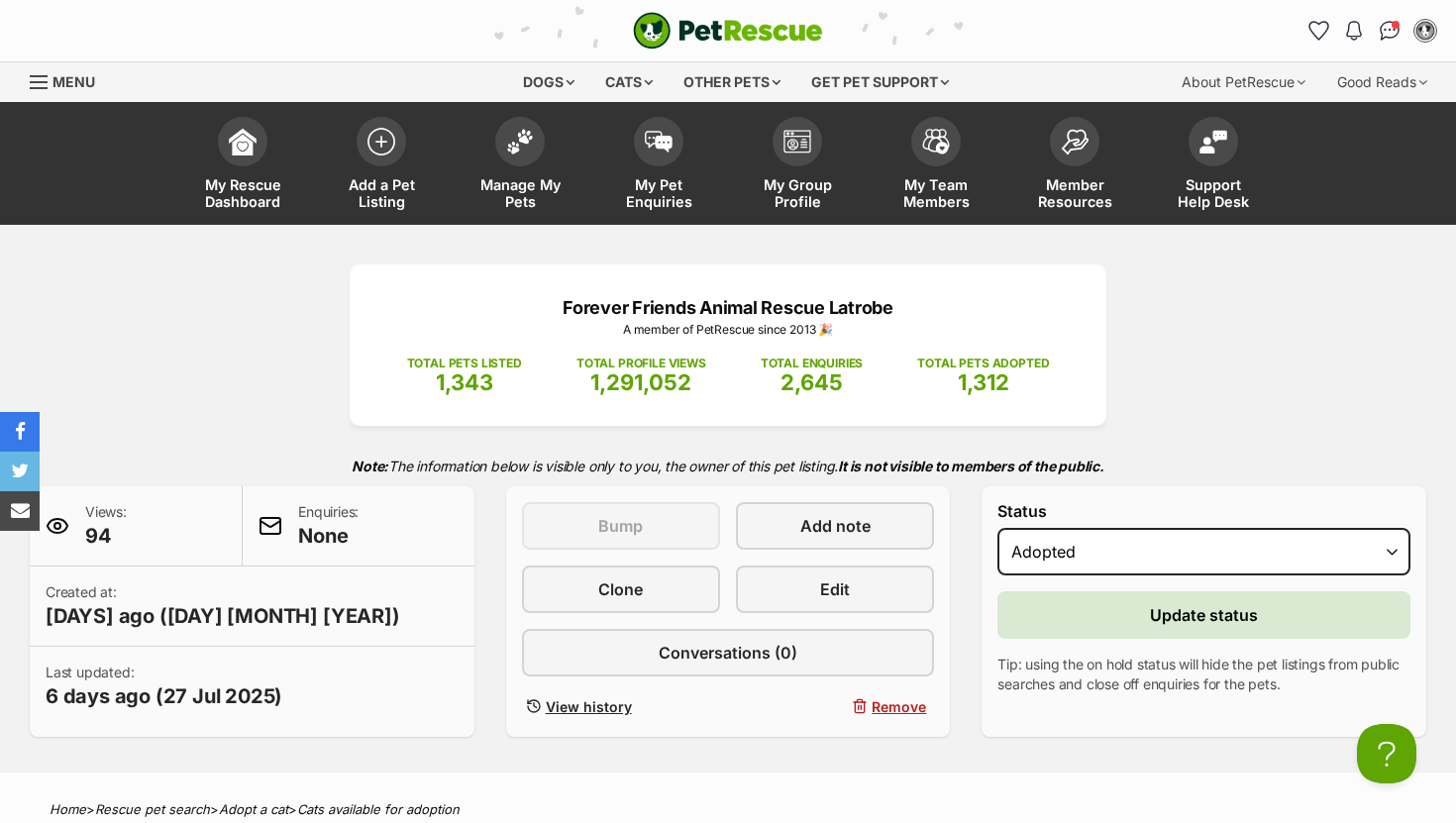 scroll, scrollTop: 0, scrollLeft: 0, axis: both 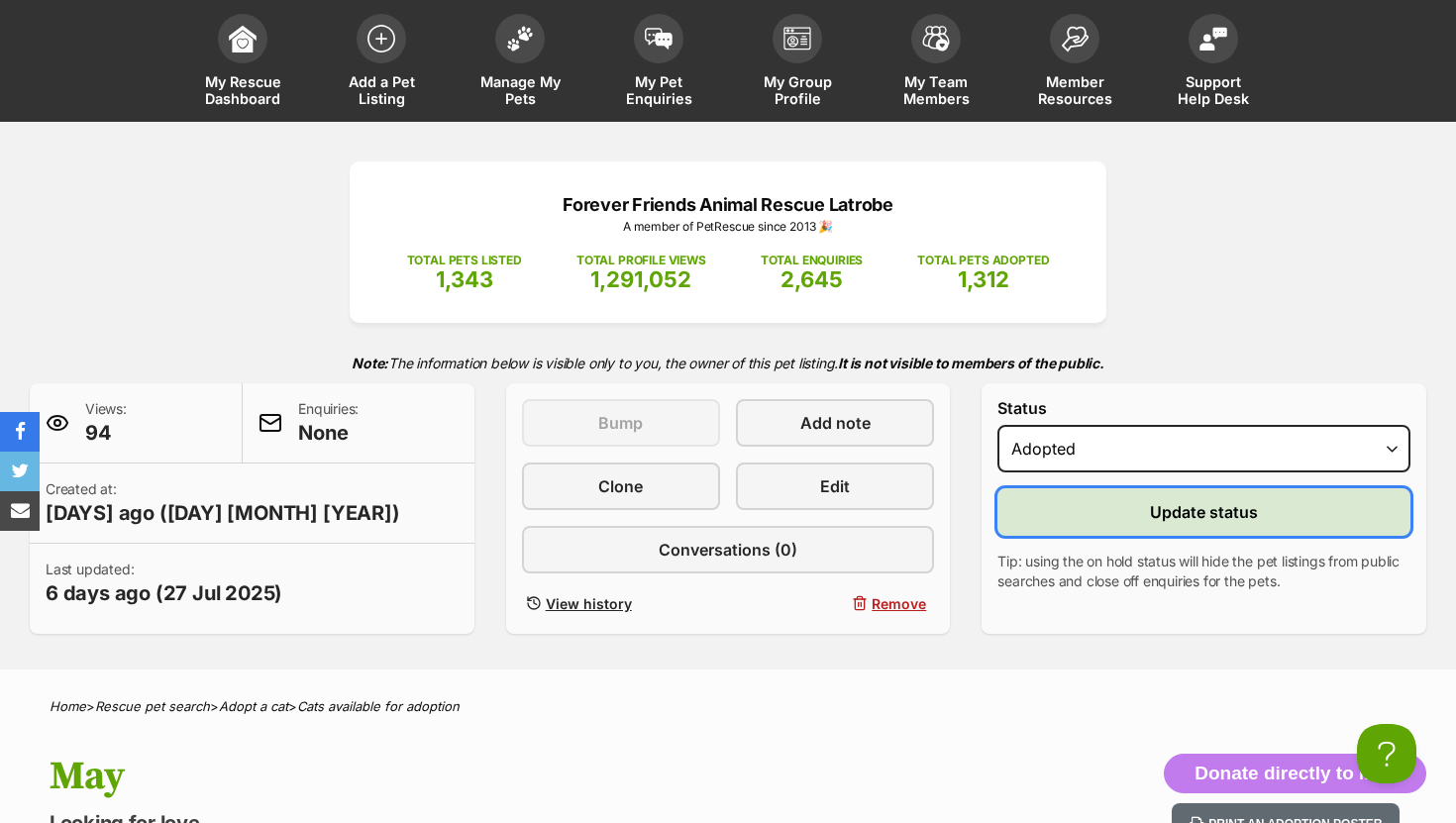 click on "Update status" at bounding box center [1203, 512] 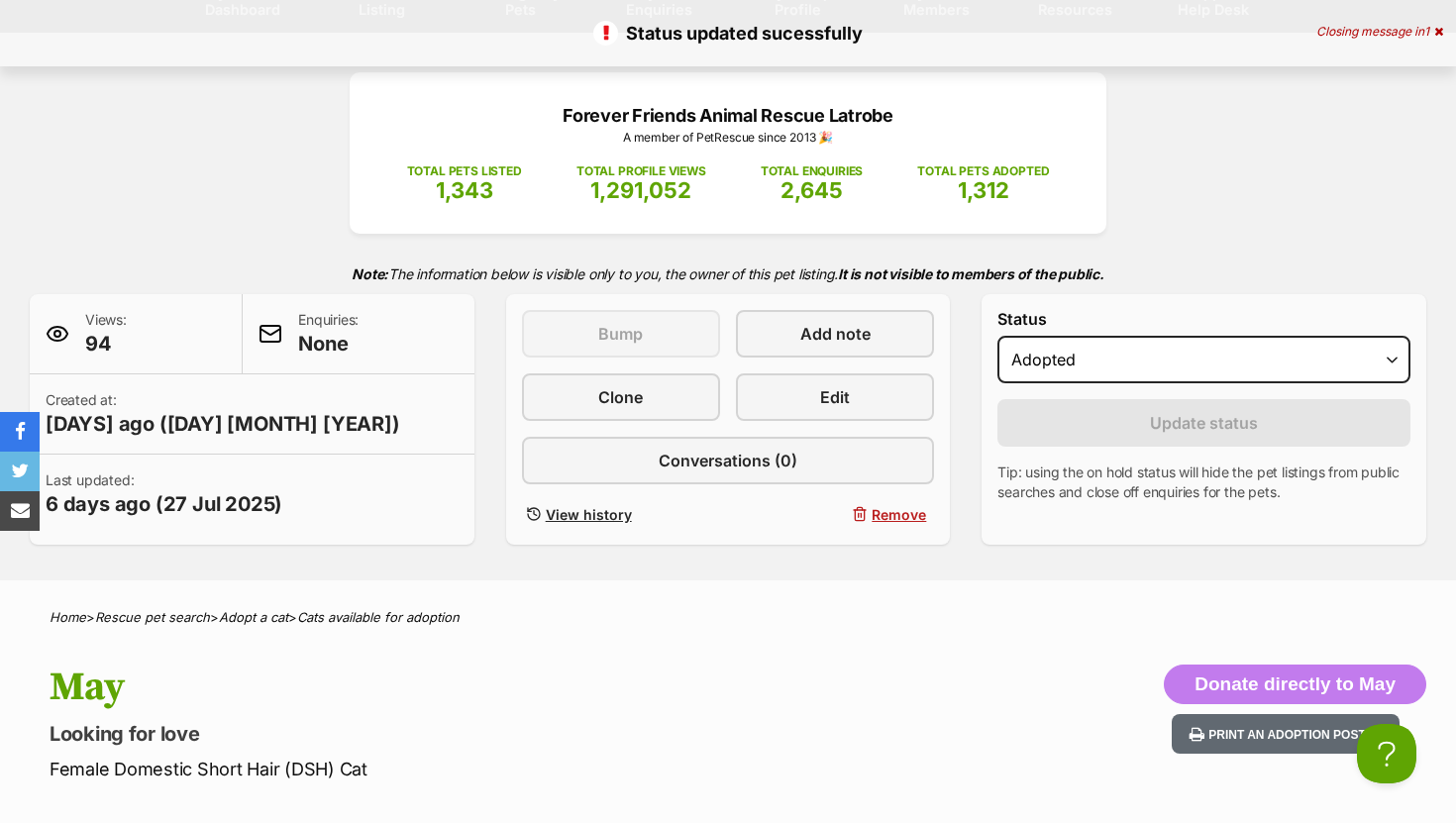 scroll, scrollTop: 0, scrollLeft: 0, axis: both 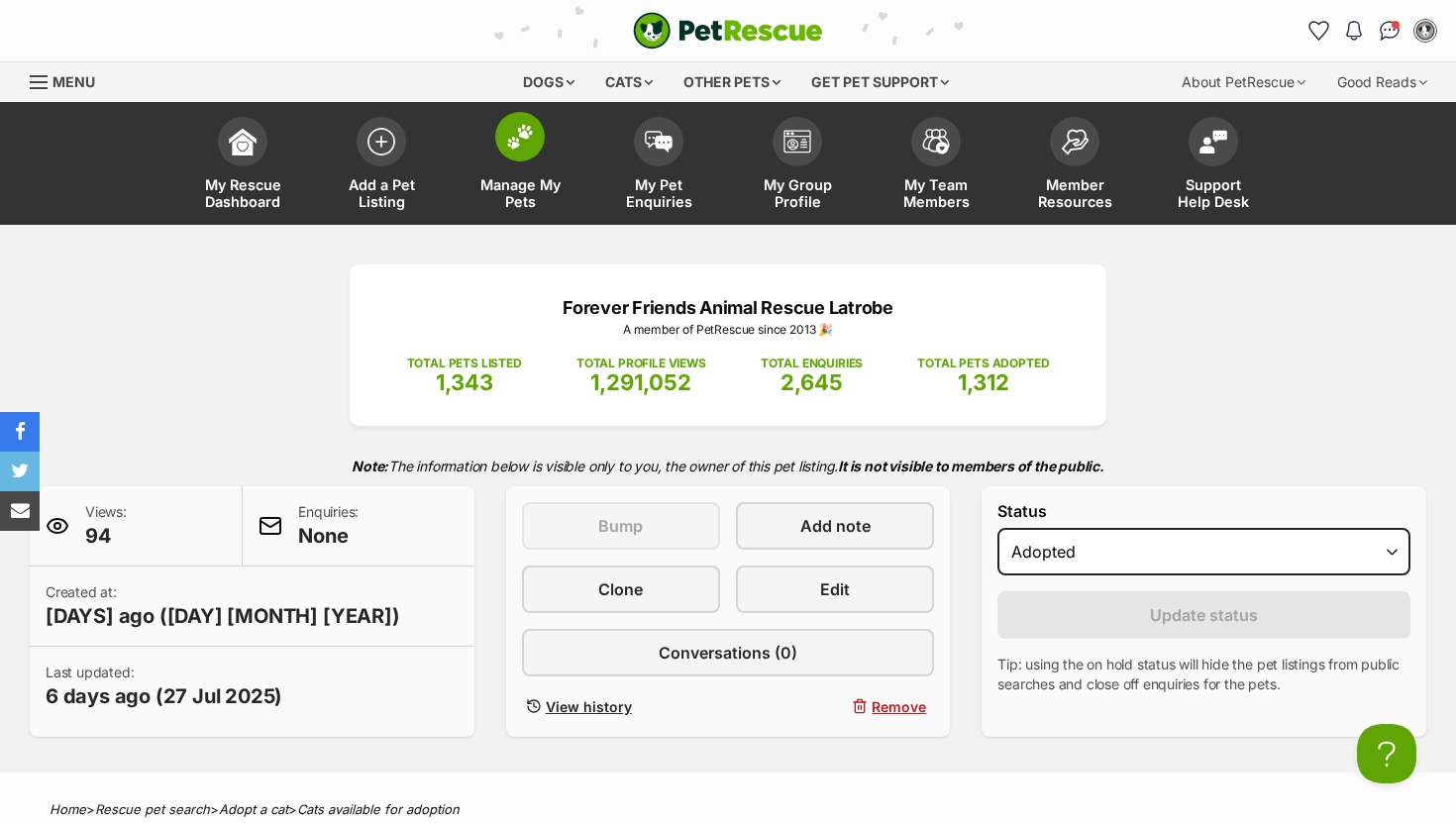 click at bounding box center (520, 137) 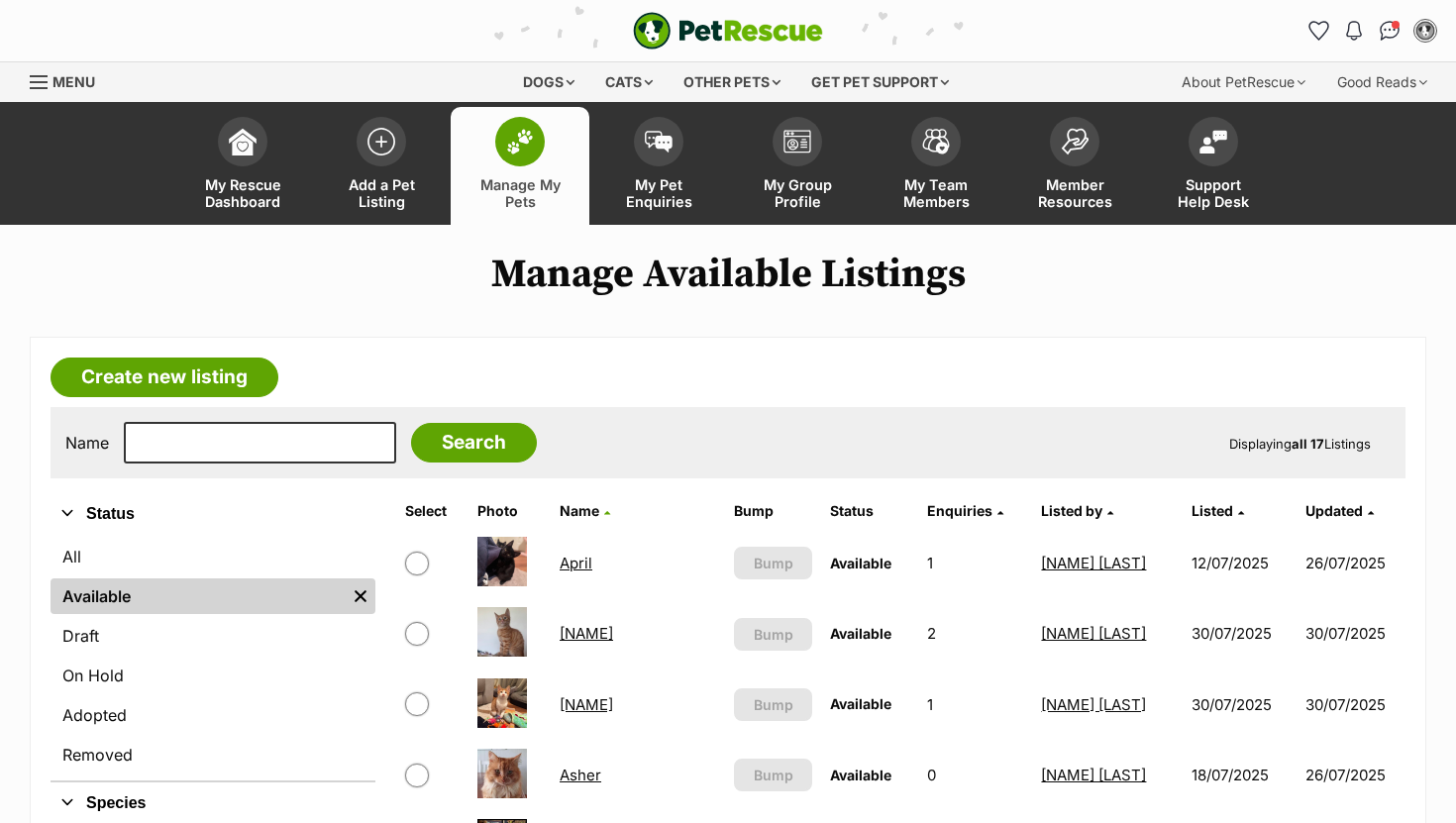 scroll, scrollTop: 0, scrollLeft: 0, axis: both 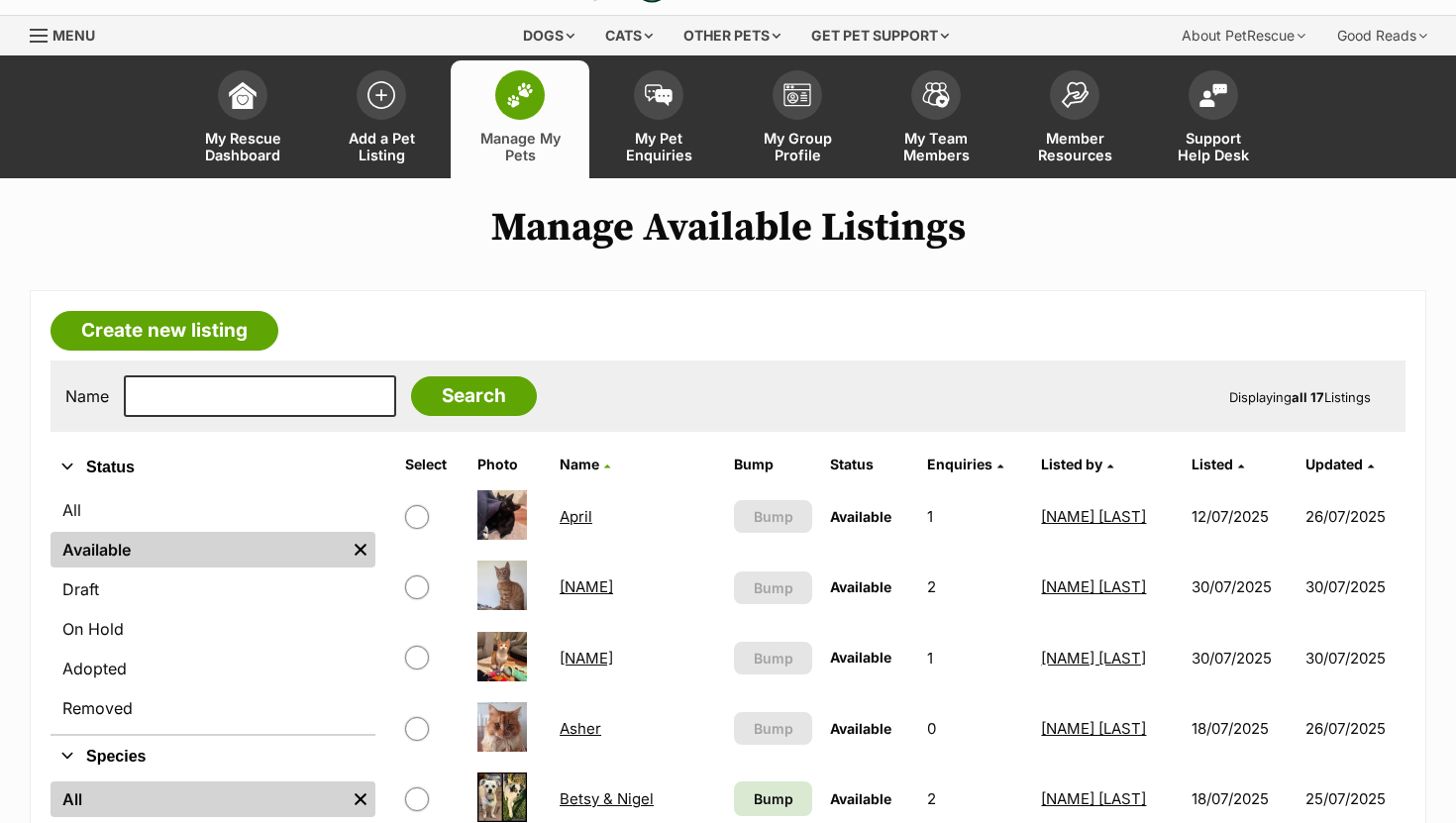 click on "Arnie" at bounding box center [586, 586] 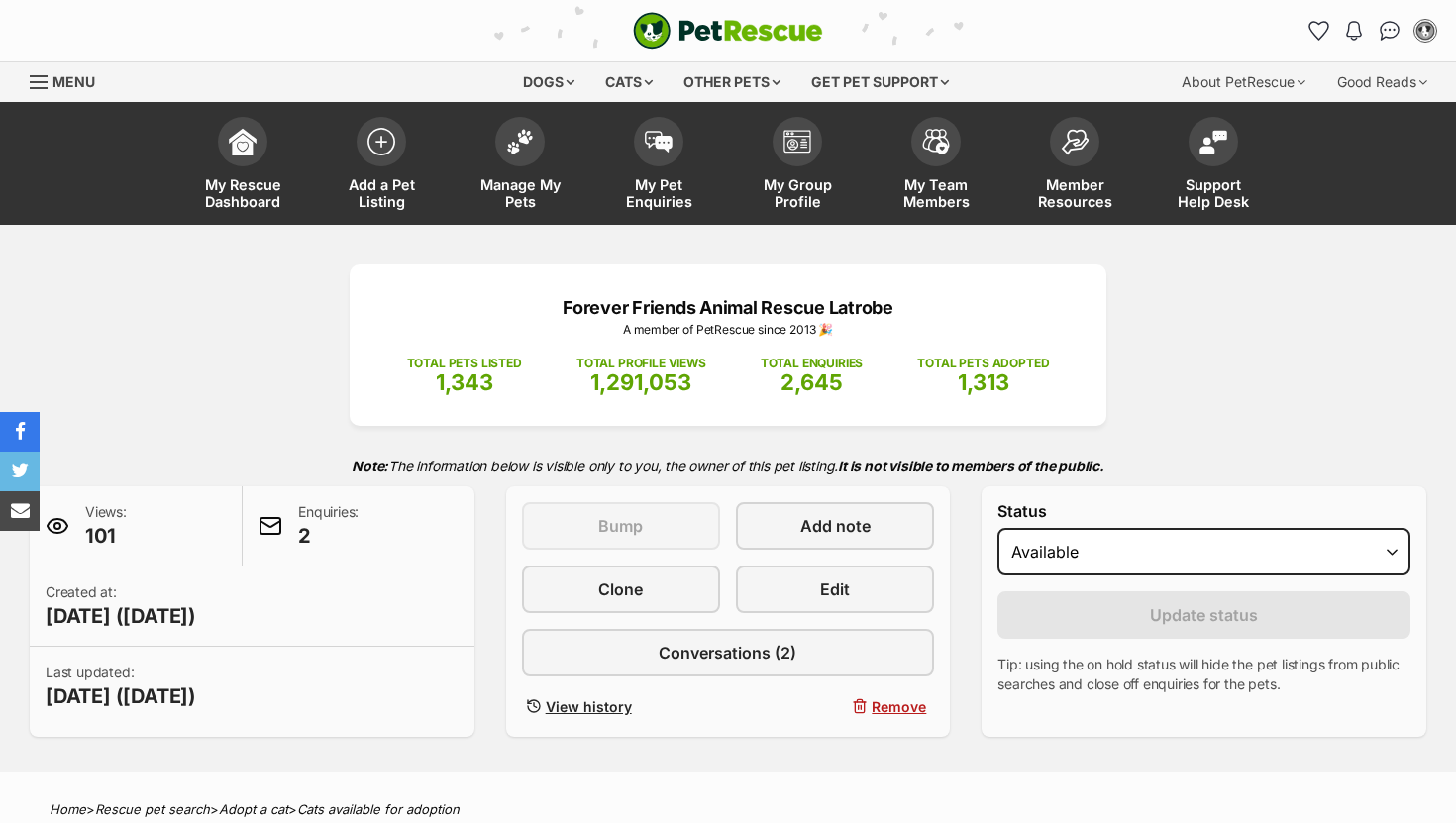 scroll, scrollTop: 0, scrollLeft: 0, axis: both 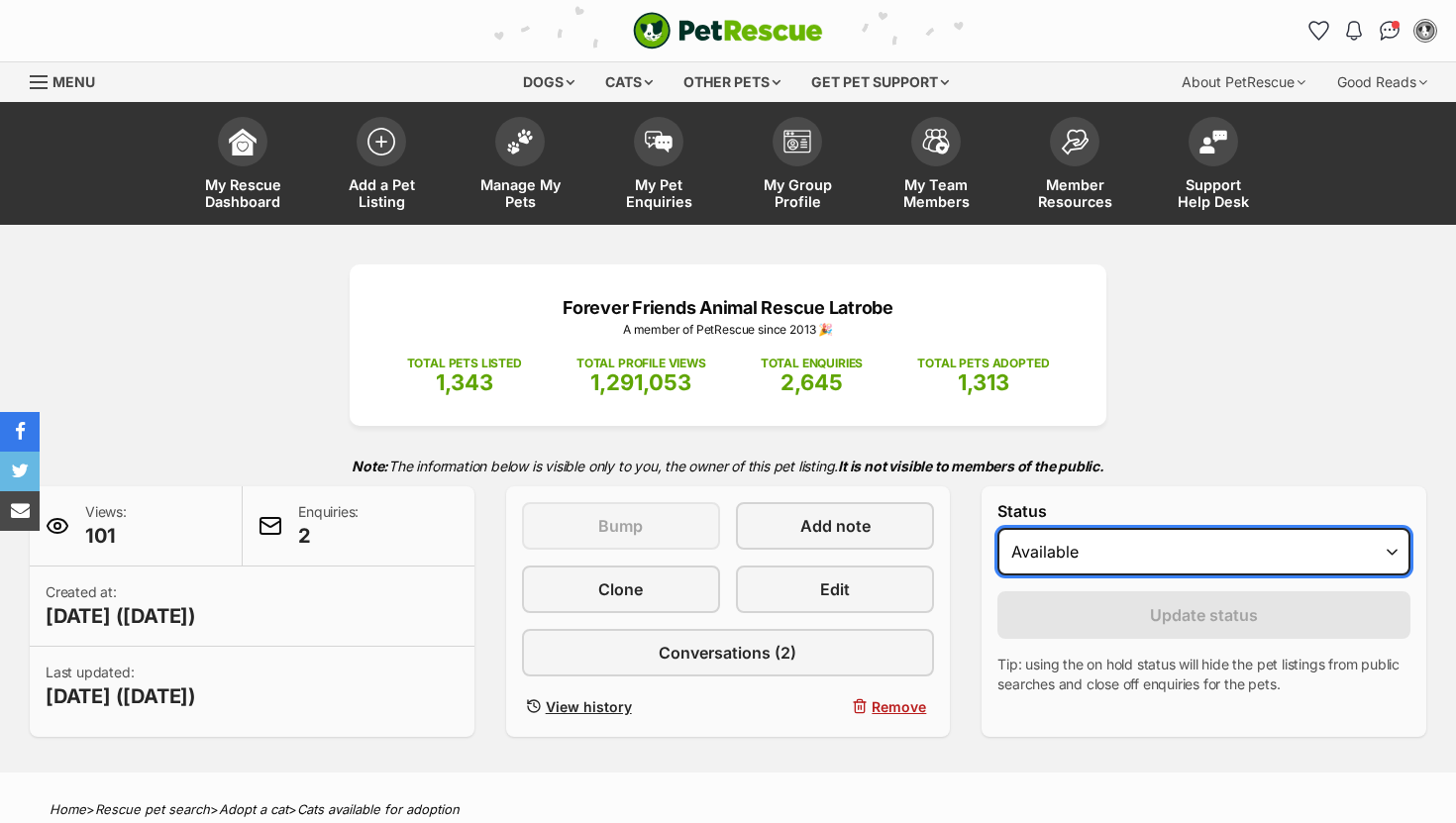 click on "Draft - not available as listing has enquires
Available
On hold
Adopted" at bounding box center [1203, 552] 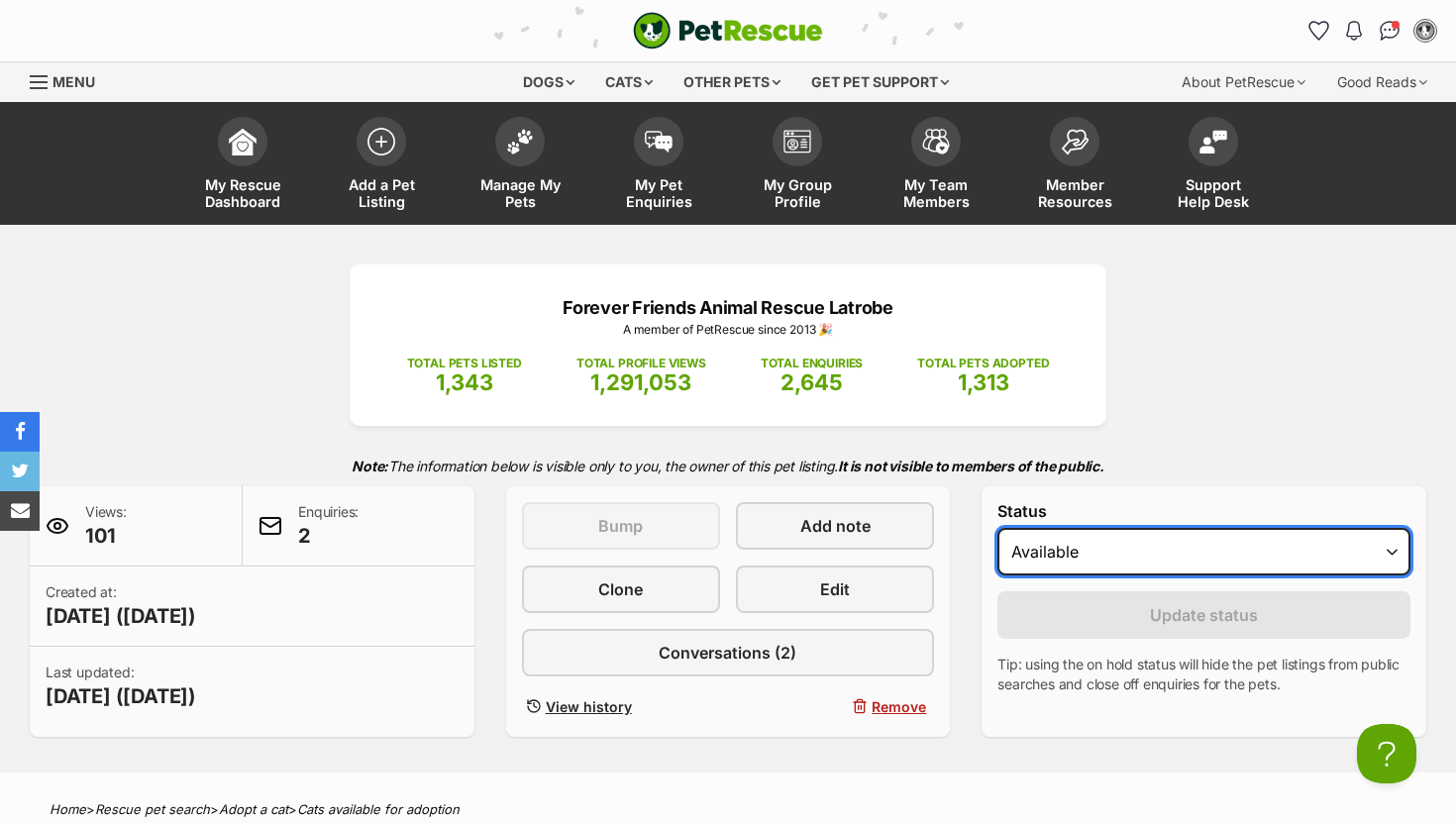 scroll, scrollTop: 0, scrollLeft: 0, axis: both 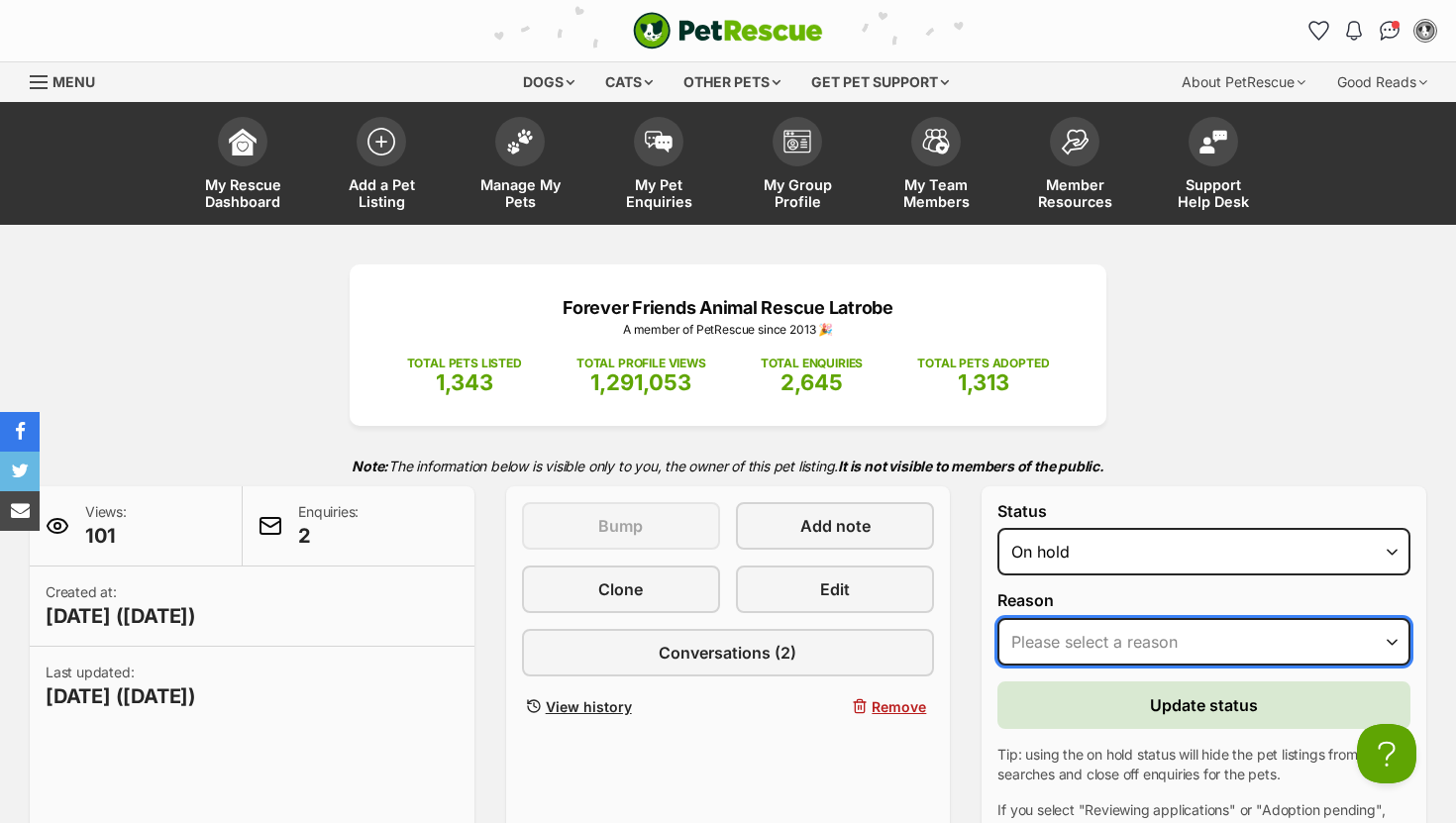 click on "Please select a reason
Medical reasons
Reviewing applications
Adoption pending
Other" at bounding box center [1203, 642] 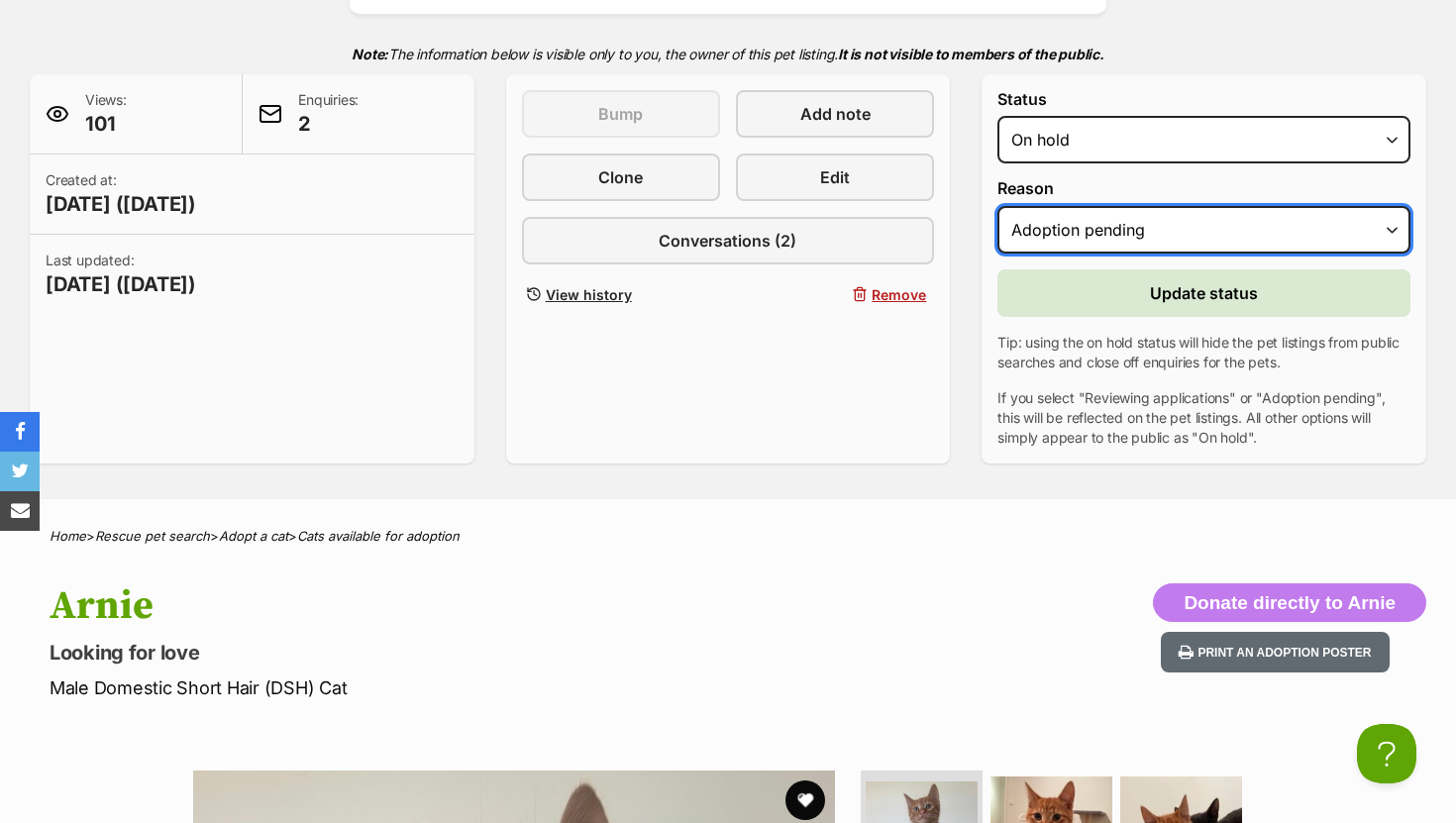 scroll, scrollTop: 301, scrollLeft: 0, axis: vertical 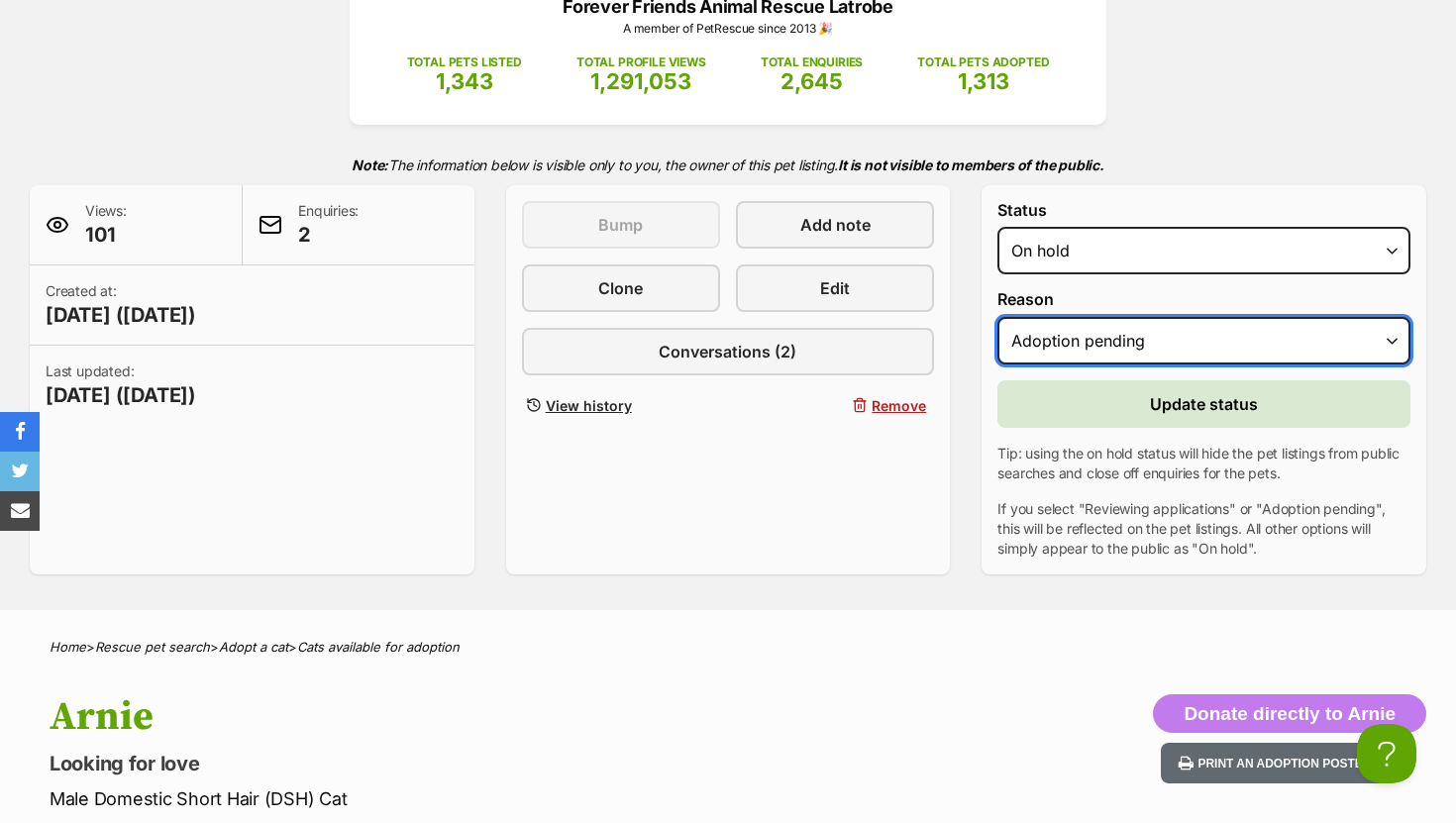 click on "Please select a reason
Medical reasons
Reviewing applications
Adoption pending
Other" at bounding box center (1203, 341) 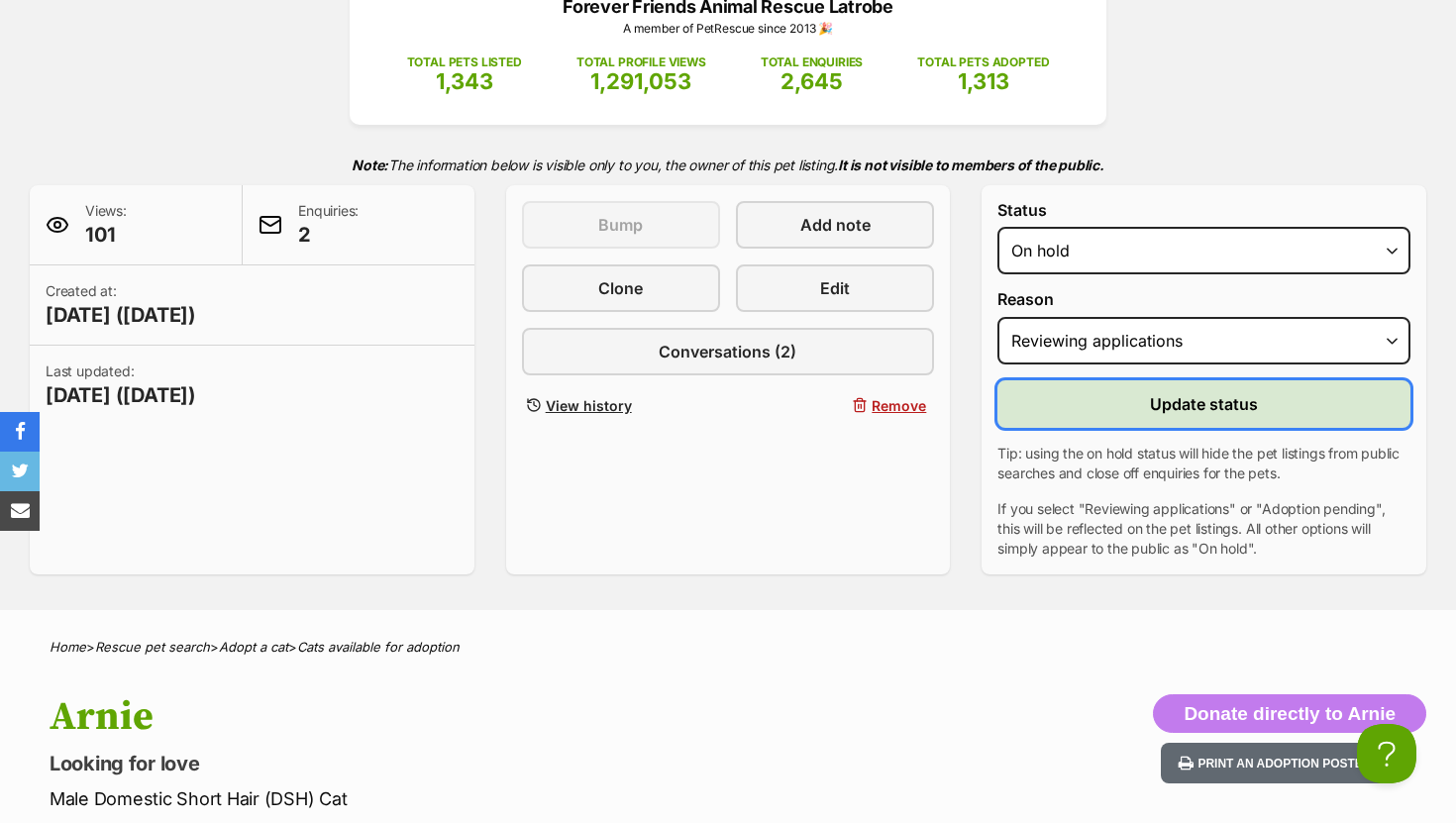 click on "Update status" at bounding box center (1203, 404) 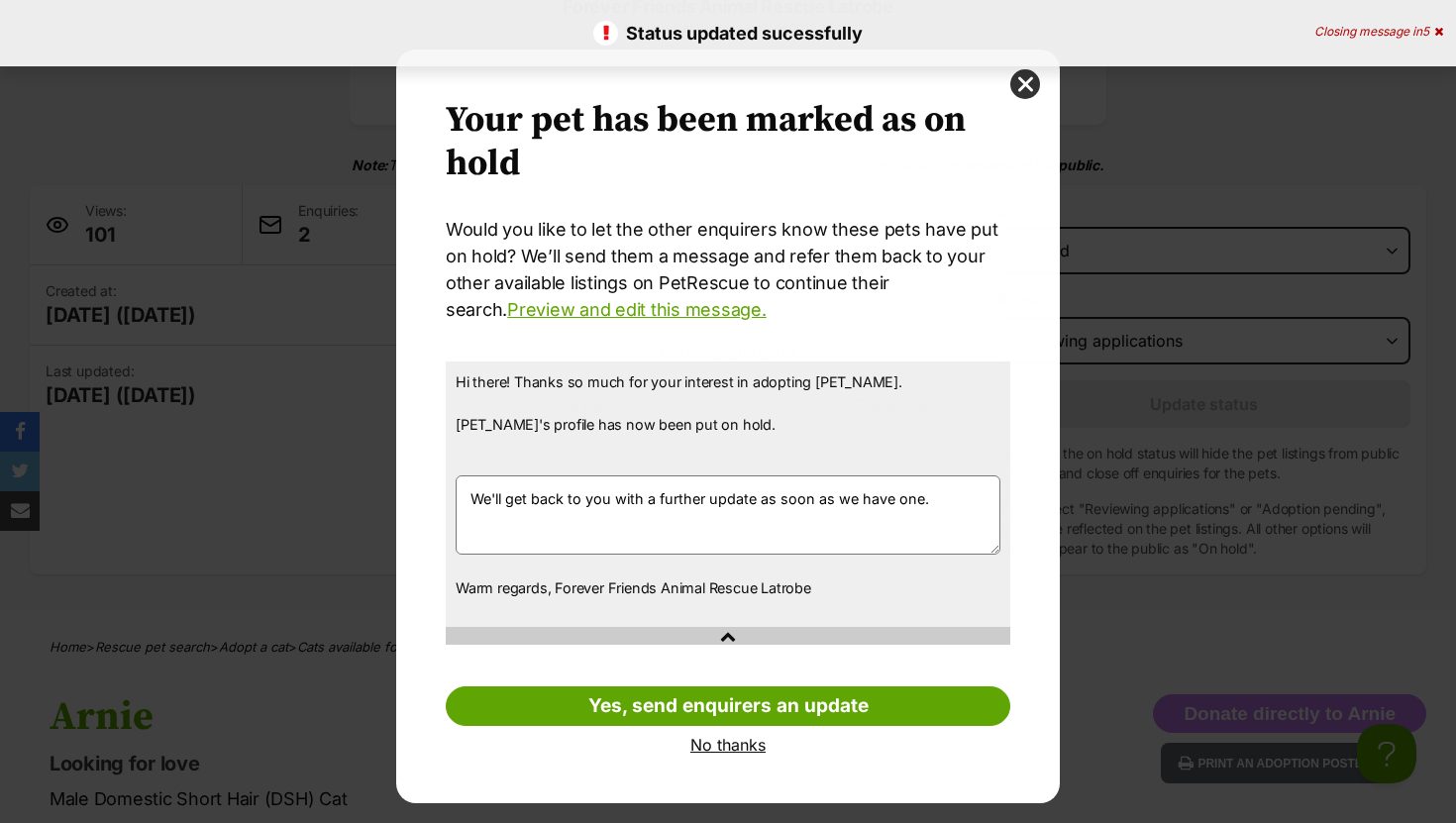 scroll, scrollTop: 0, scrollLeft: 0, axis: both 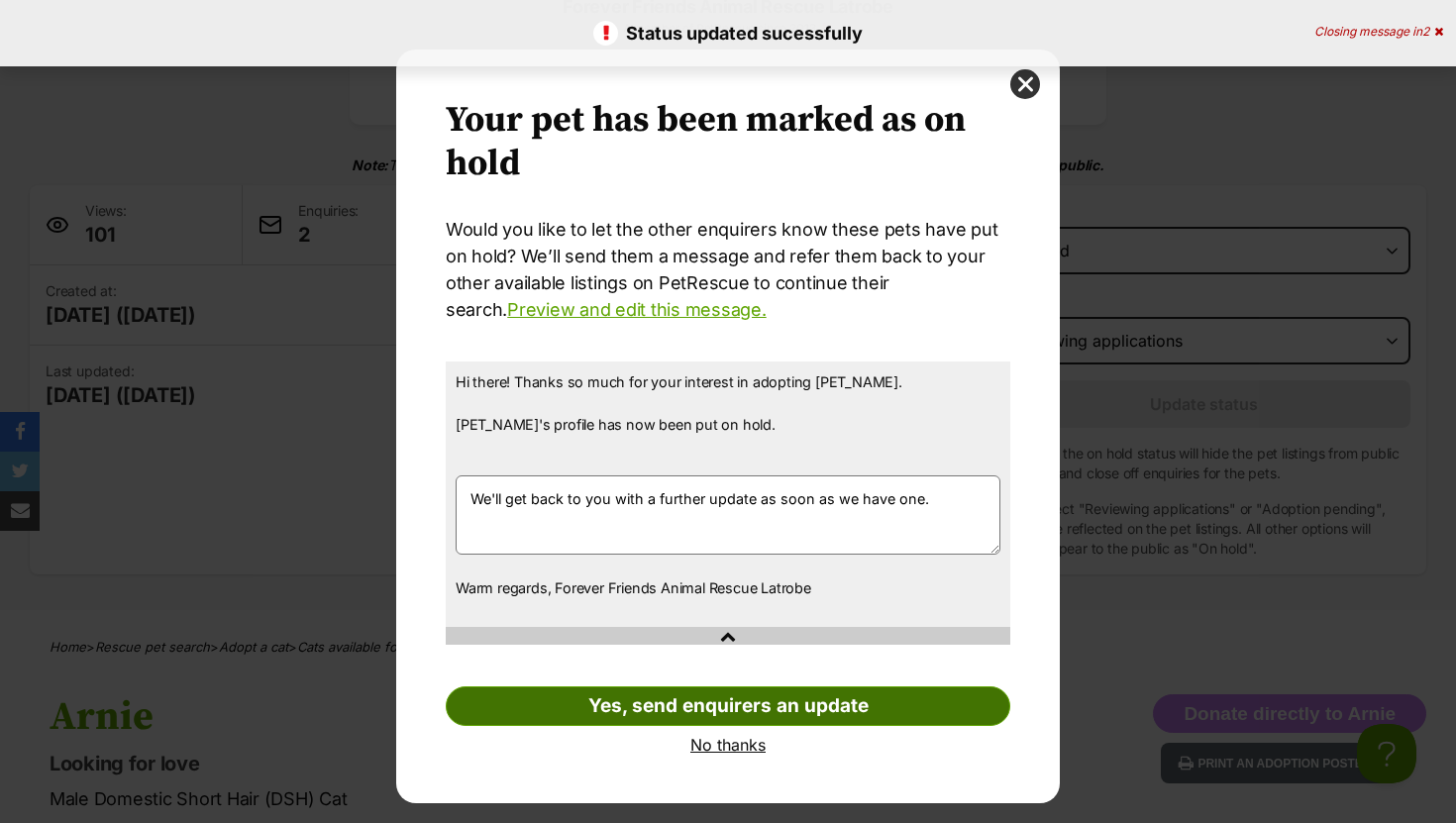 click on "Yes, send enquirers an update" at bounding box center (728, 706) 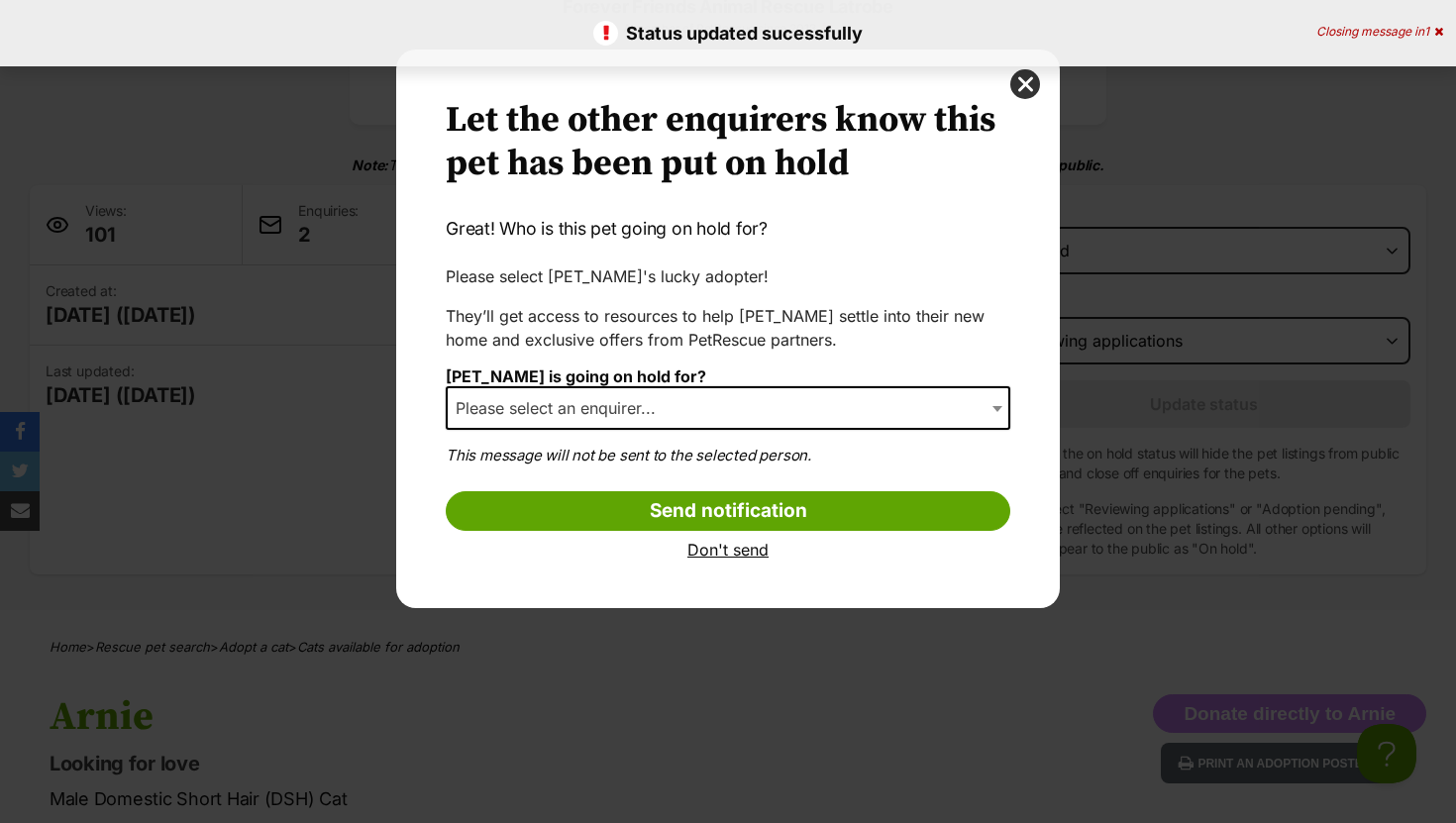 click on "Please select an enquirer..." at bounding box center [562, 408] 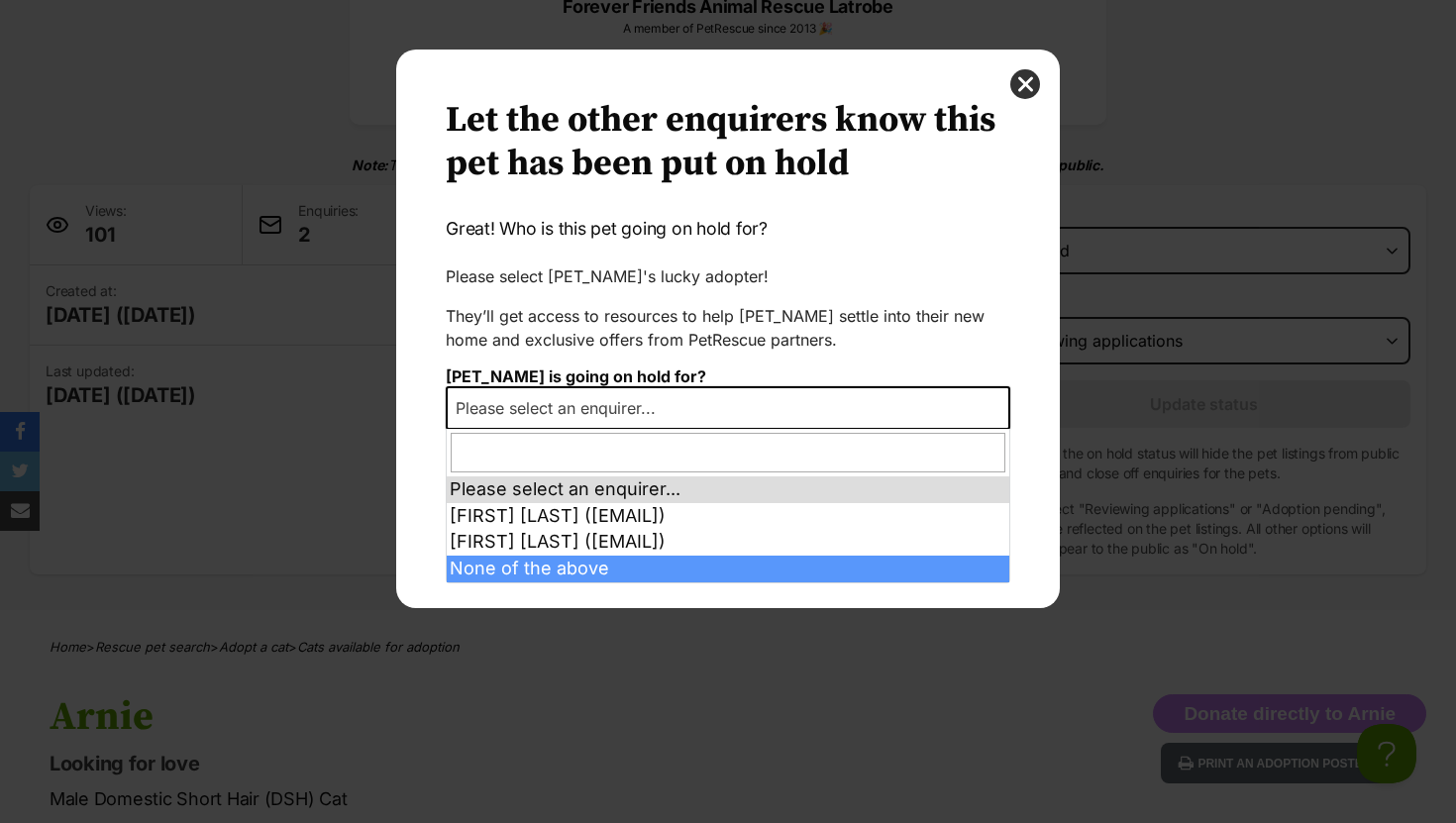 select on "other" 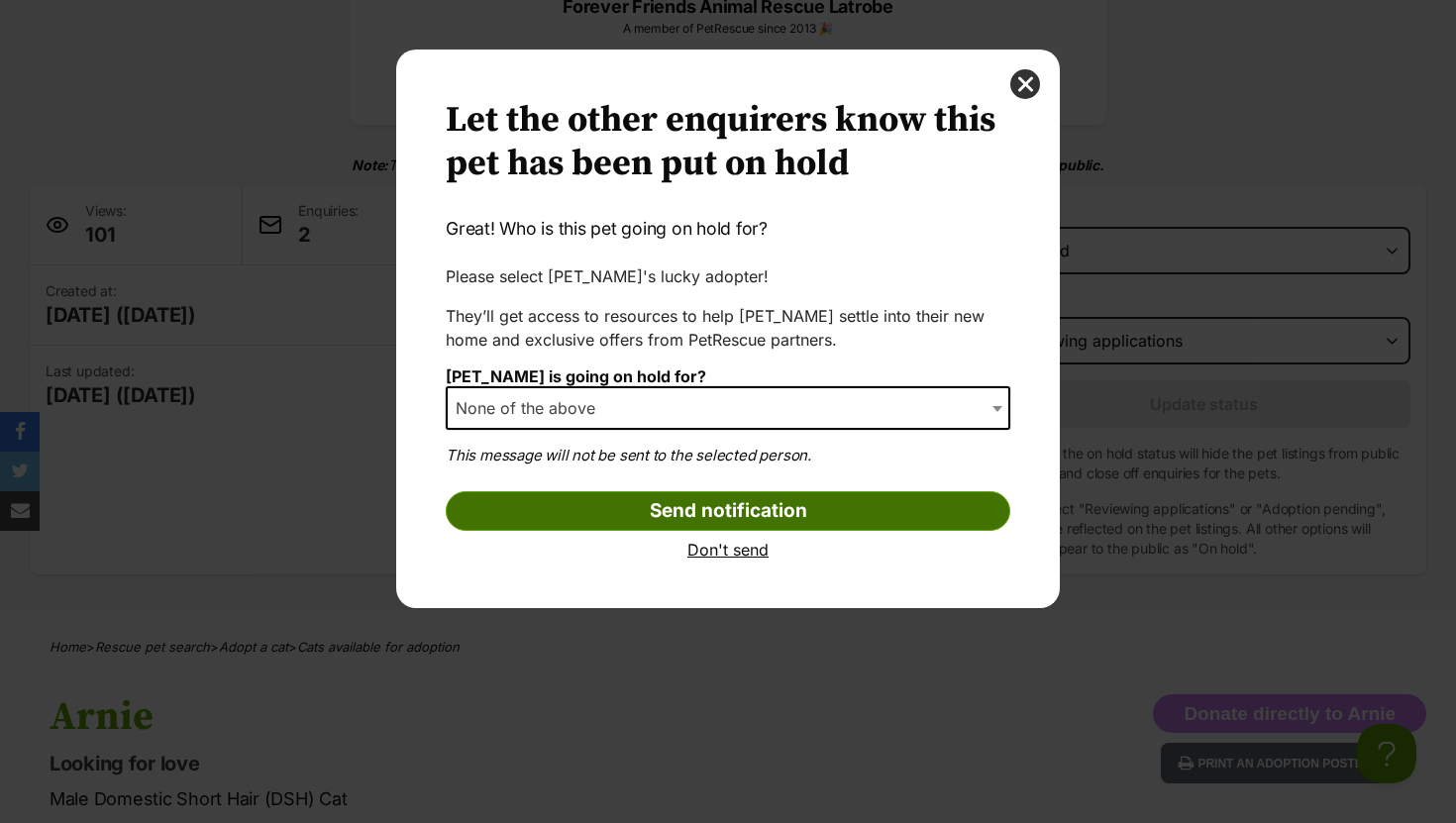 click on "Send notification" at bounding box center [728, 511] 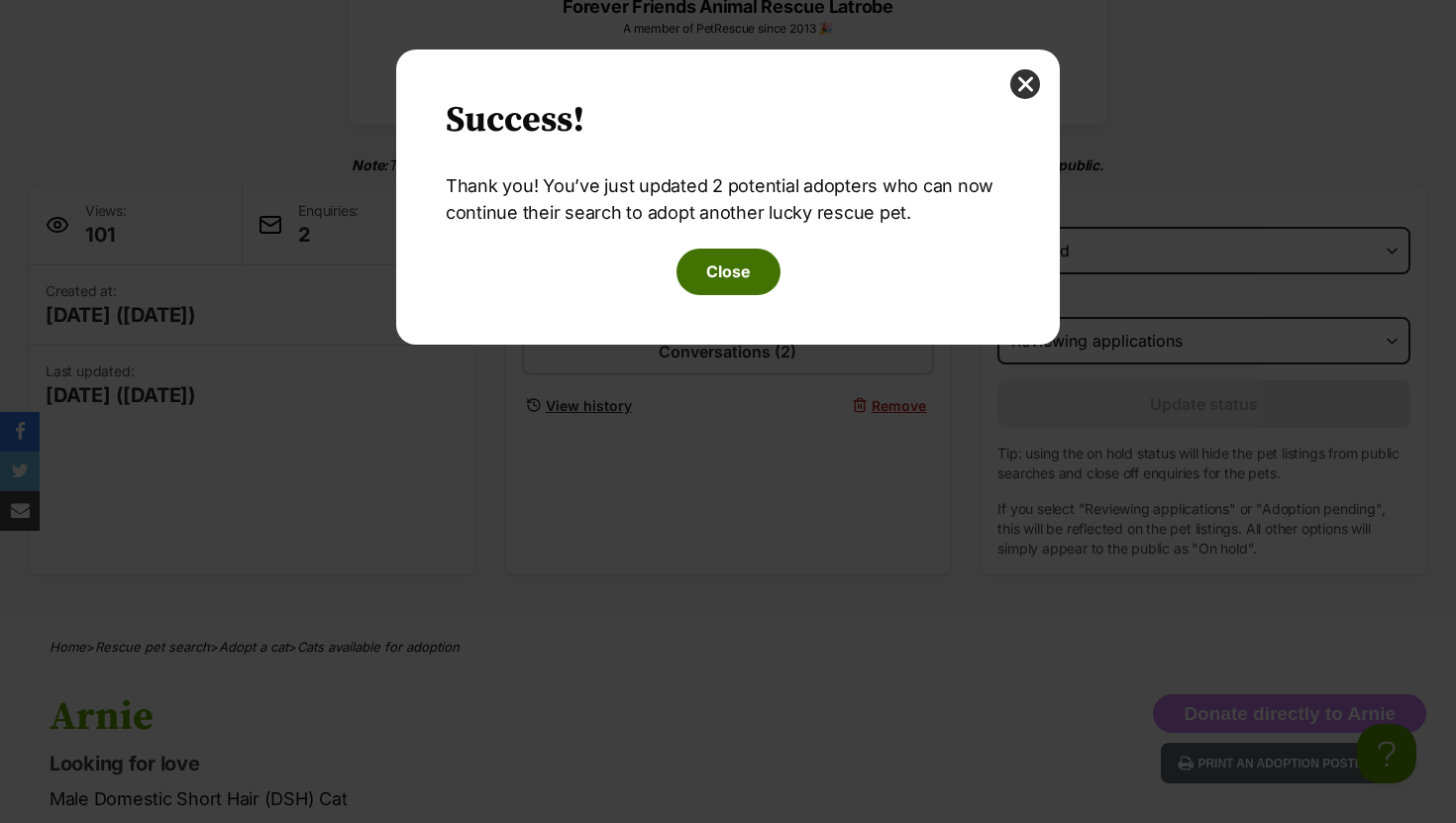 click on "Close" at bounding box center [728, 271] 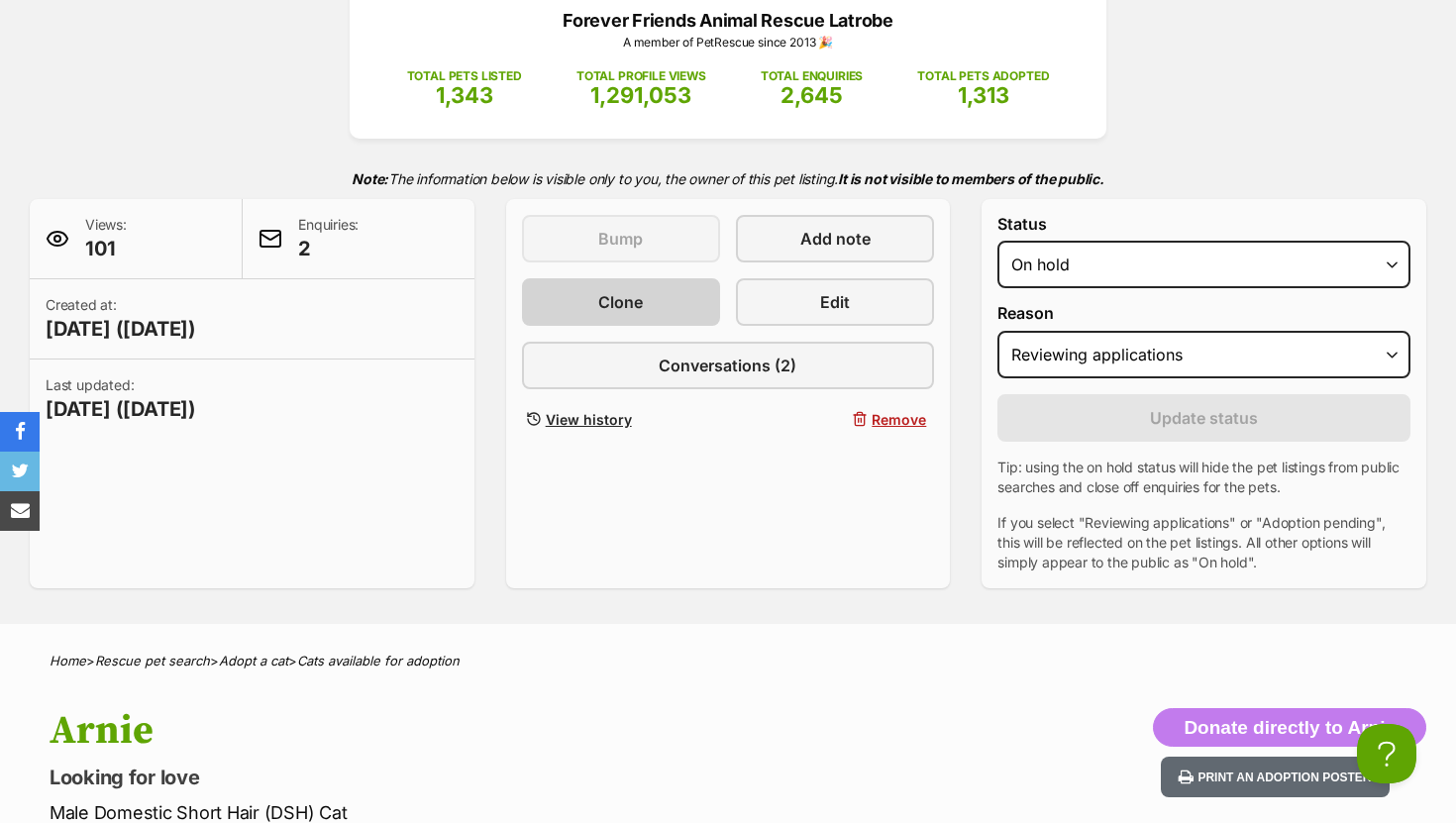 scroll, scrollTop: 0, scrollLeft: 0, axis: both 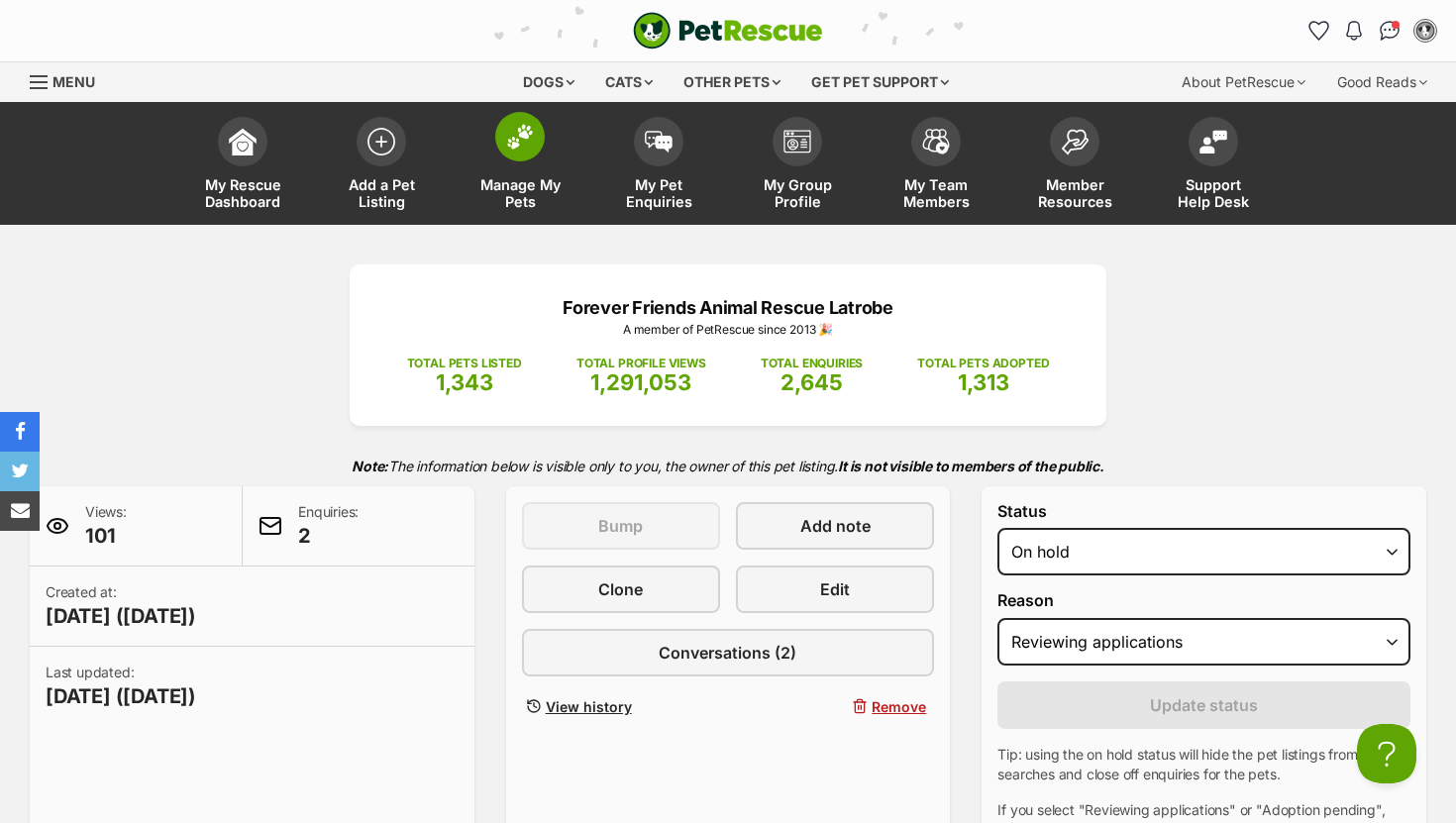 click at bounding box center (520, 137) 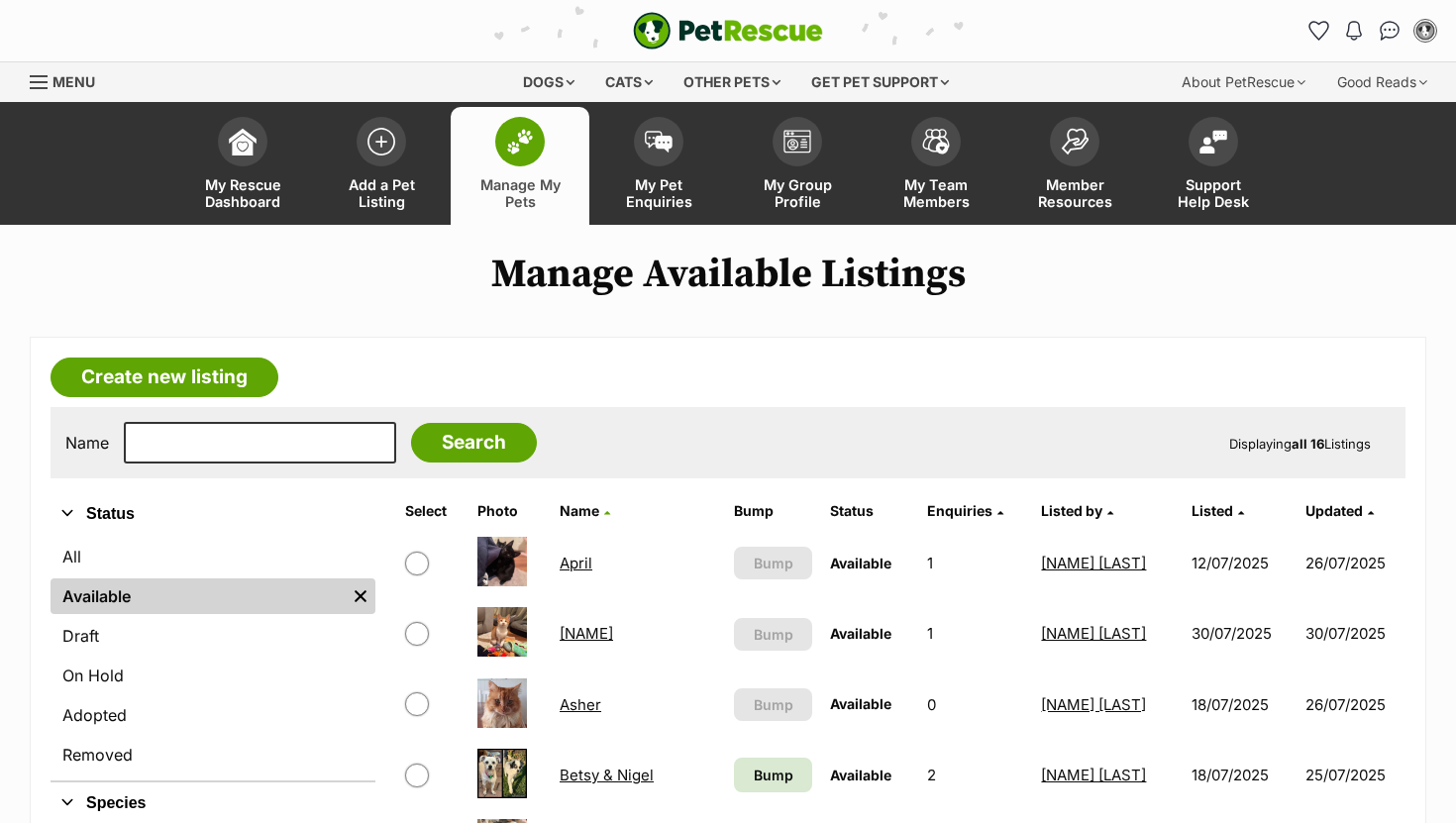 scroll, scrollTop: 194, scrollLeft: 0, axis: vertical 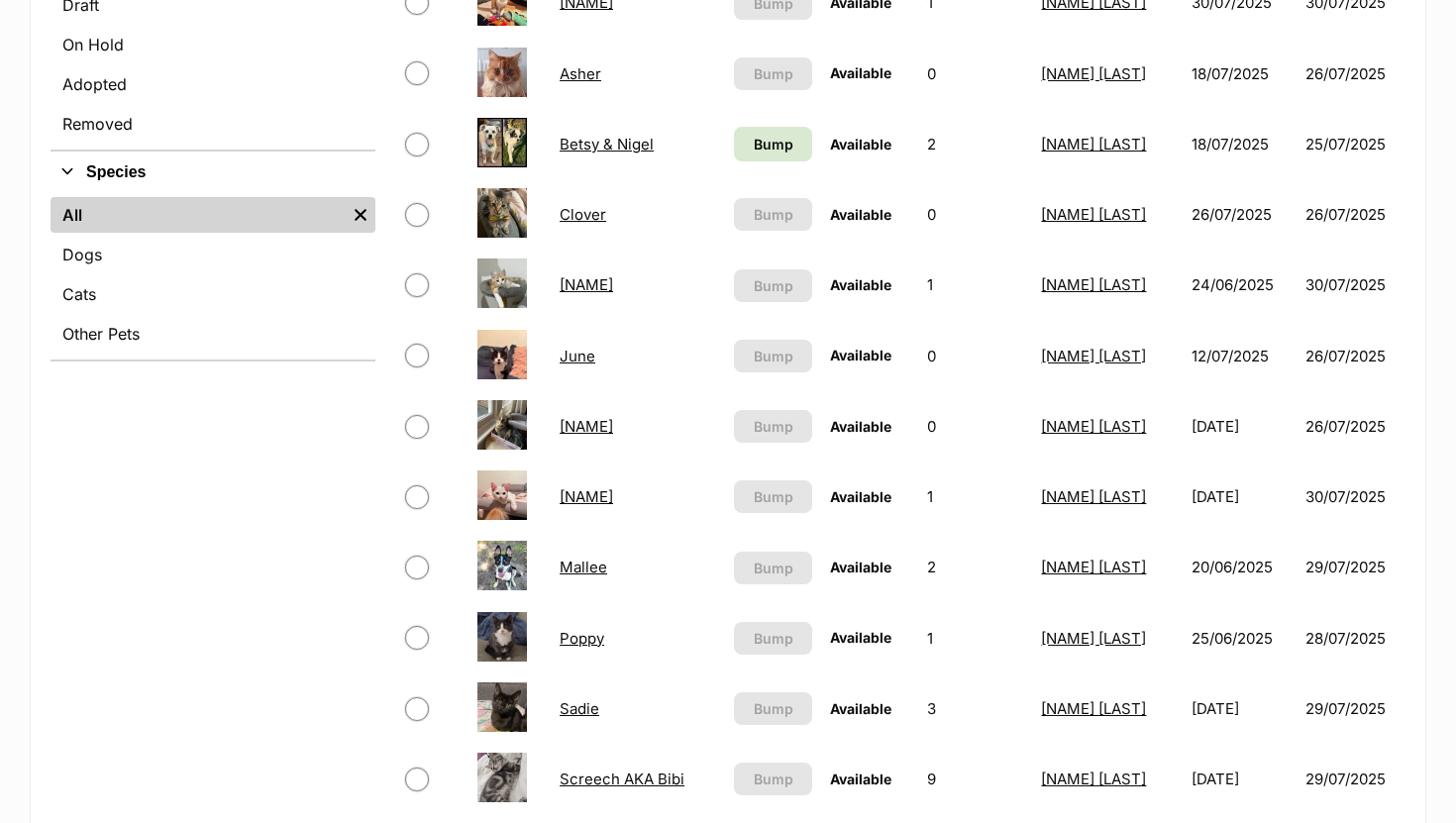click on "Betsy & Nigel" at bounding box center [606, 144] 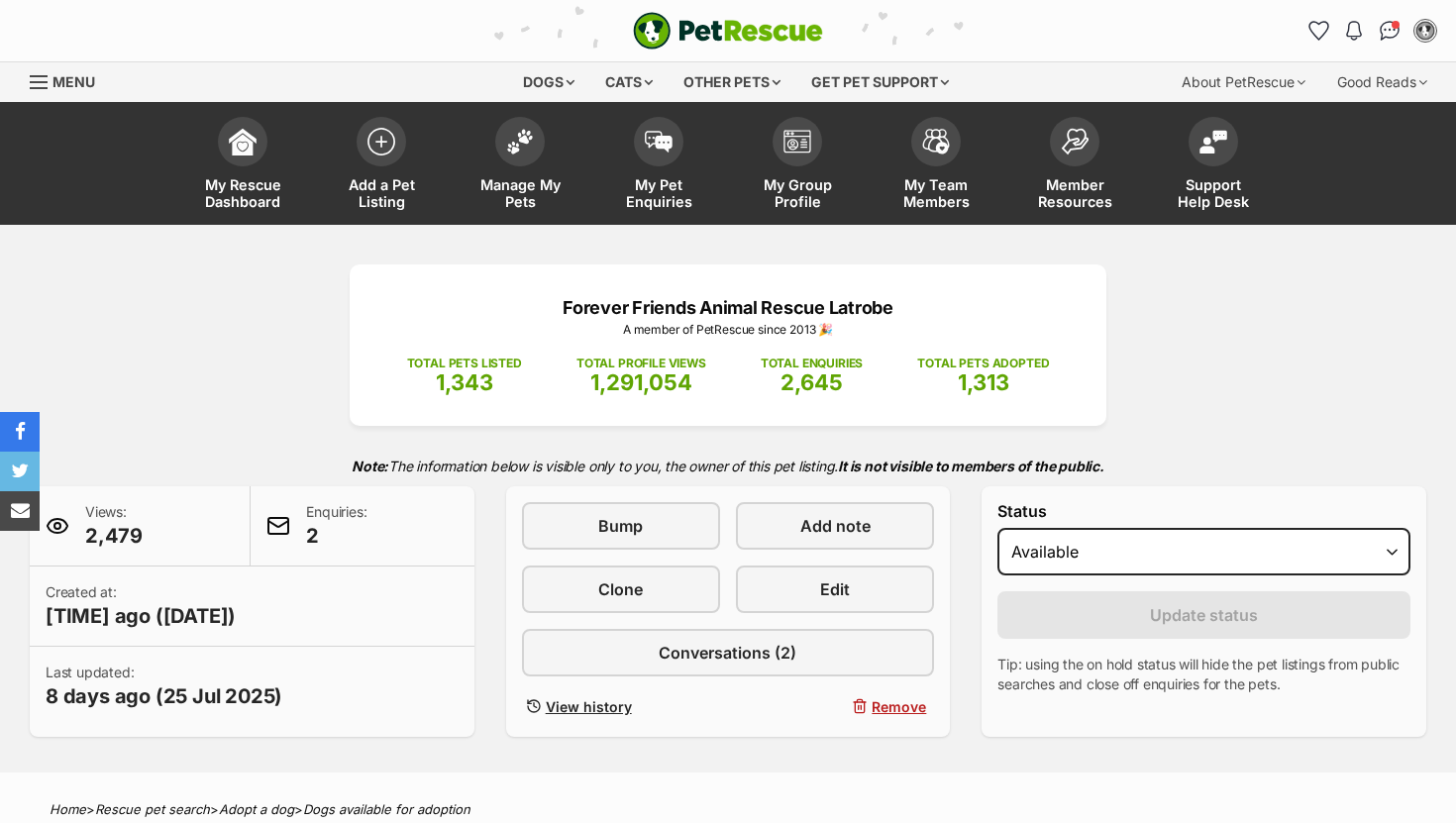 scroll, scrollTop: 0, scrollLeft: 0, axis: both 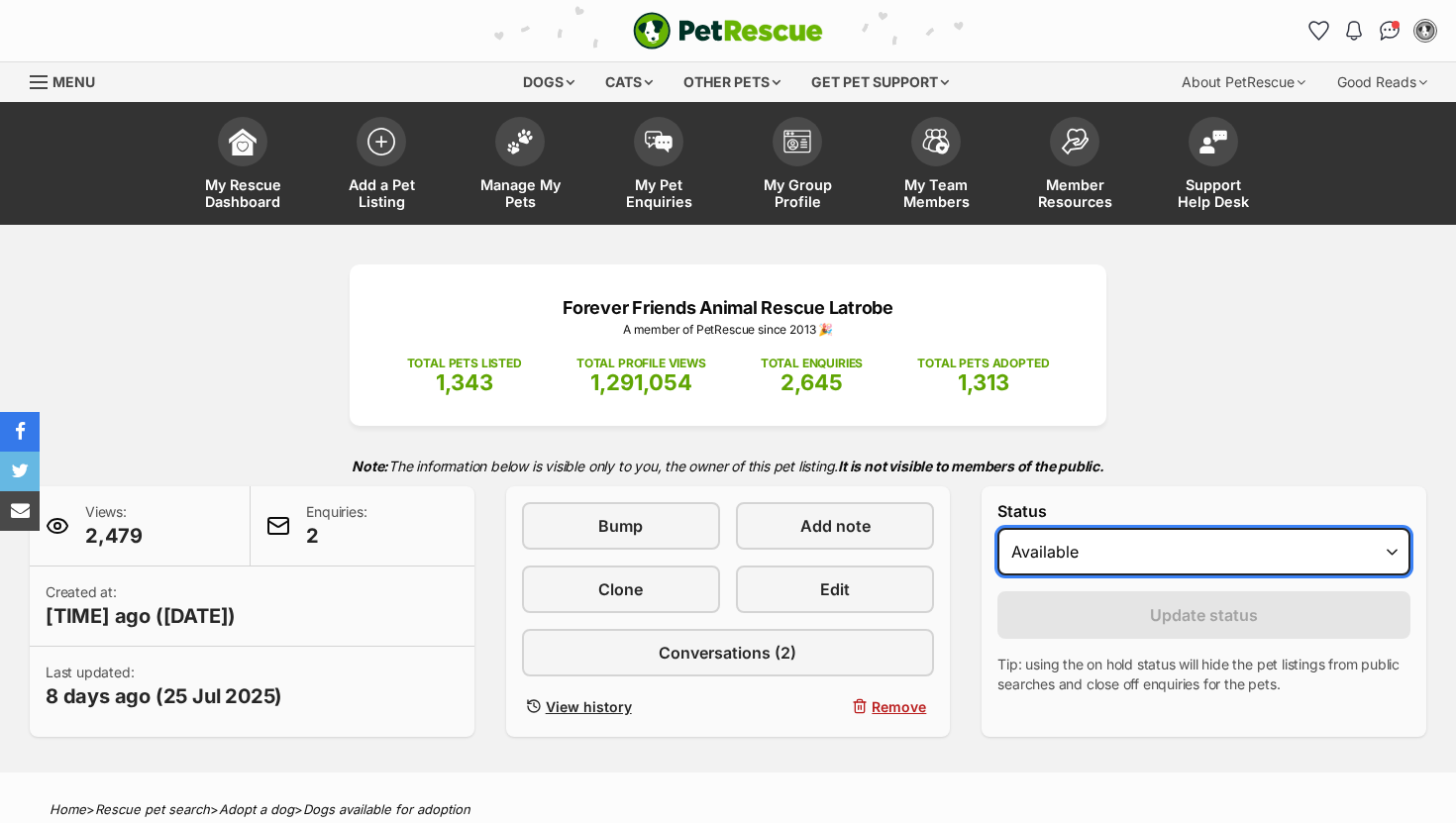click on "Draft - not available as listing has enquires
Available
On hold
Adopted" at bounding box center (1203, 552) 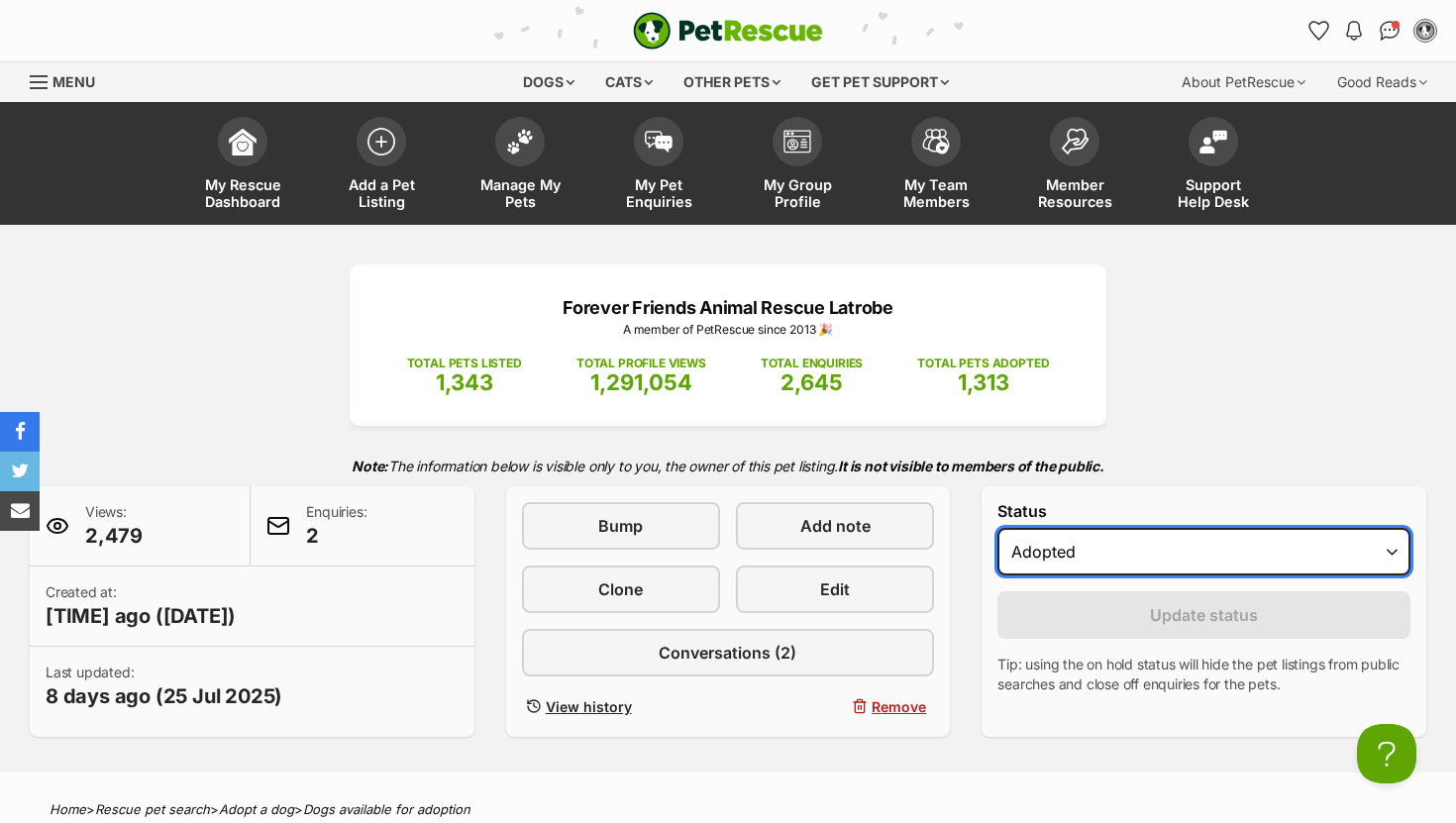 scroll, scrollTop: 0, scrollLeft: 0, axis: both 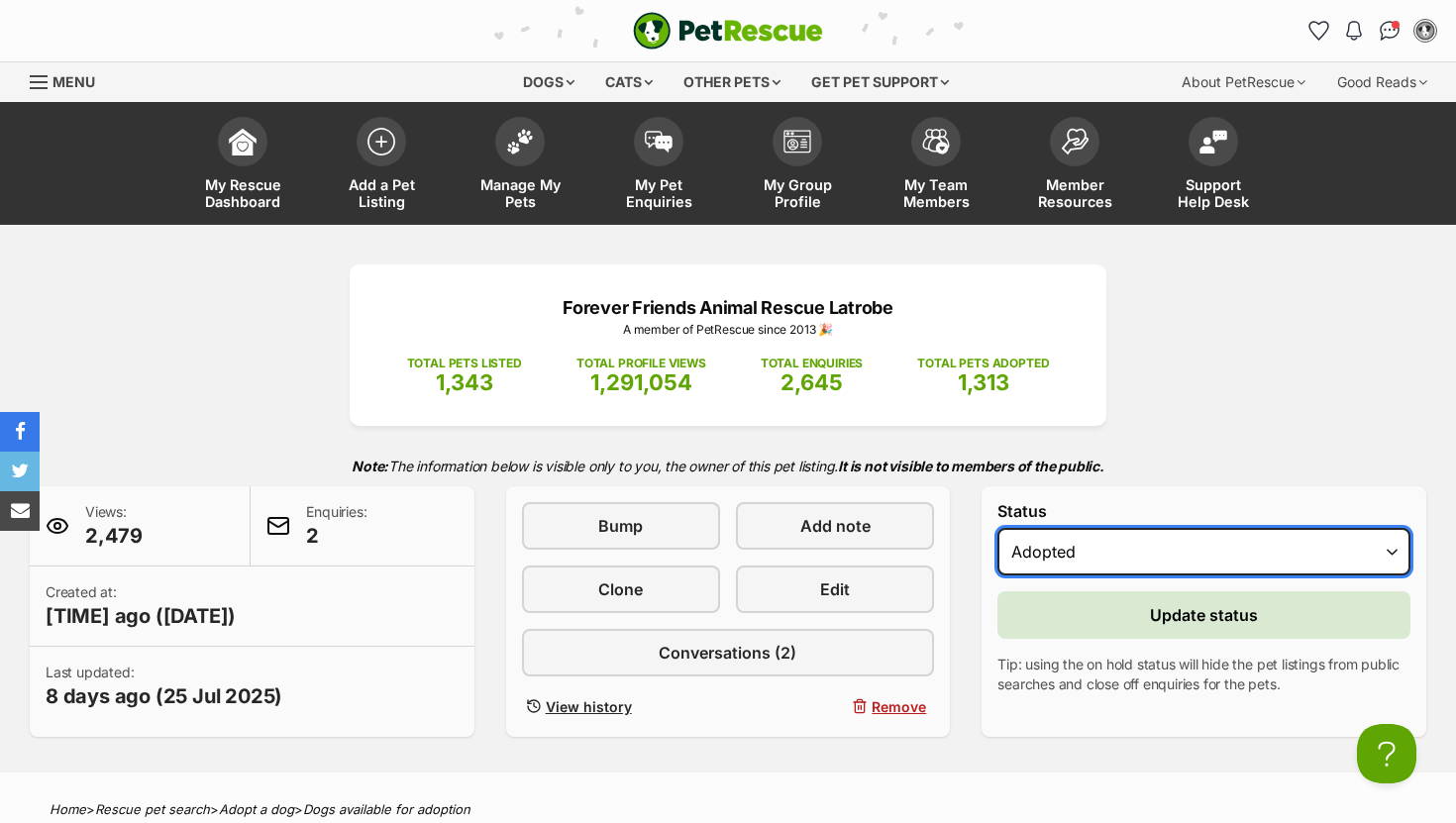click on "Draft - not available as listing has enquires
Available
On hold
Adopted" at bounding box center [1203, 552] 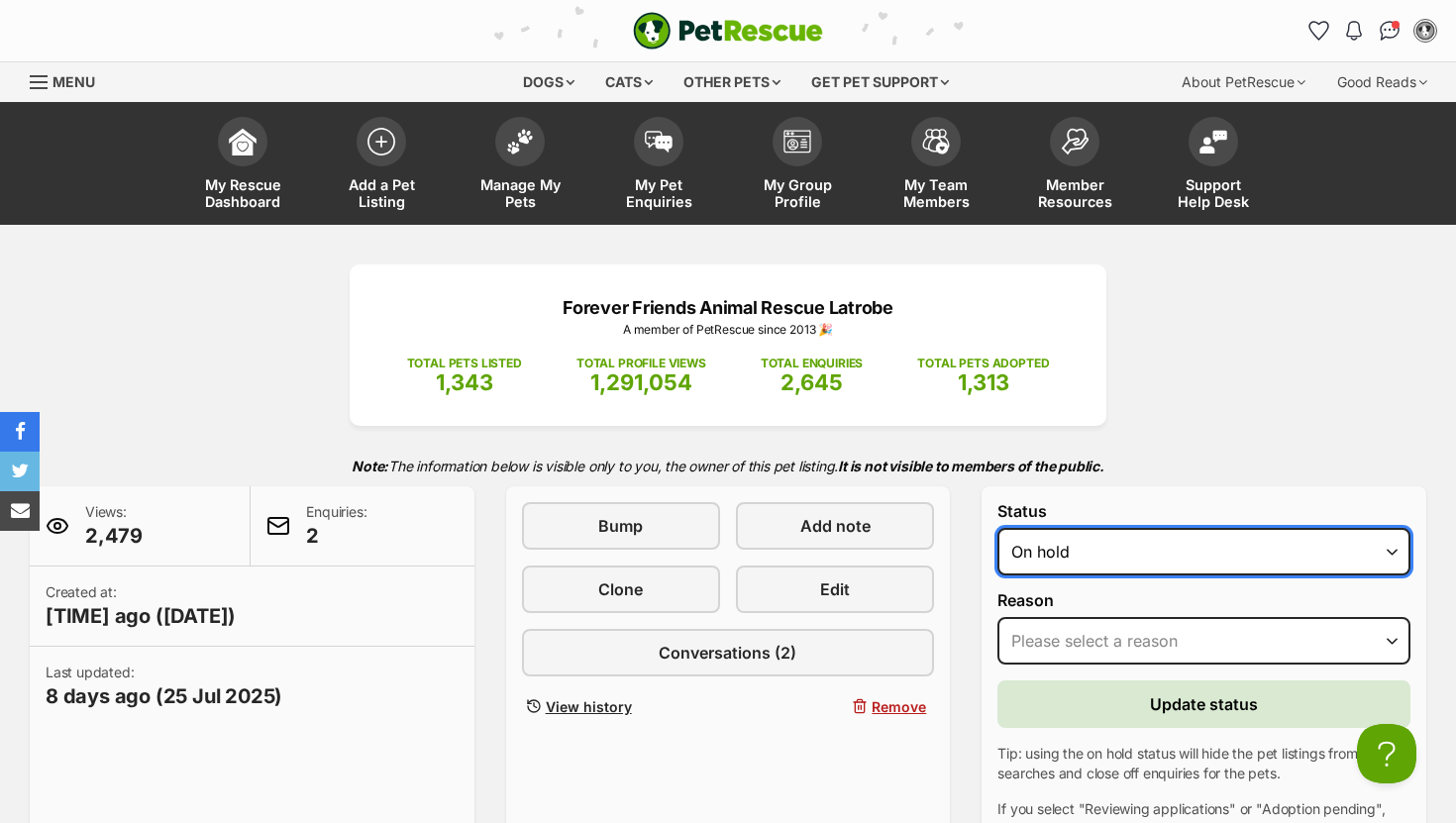 scroll, scrollTop: 0, scrollLeft: 0, axis: both 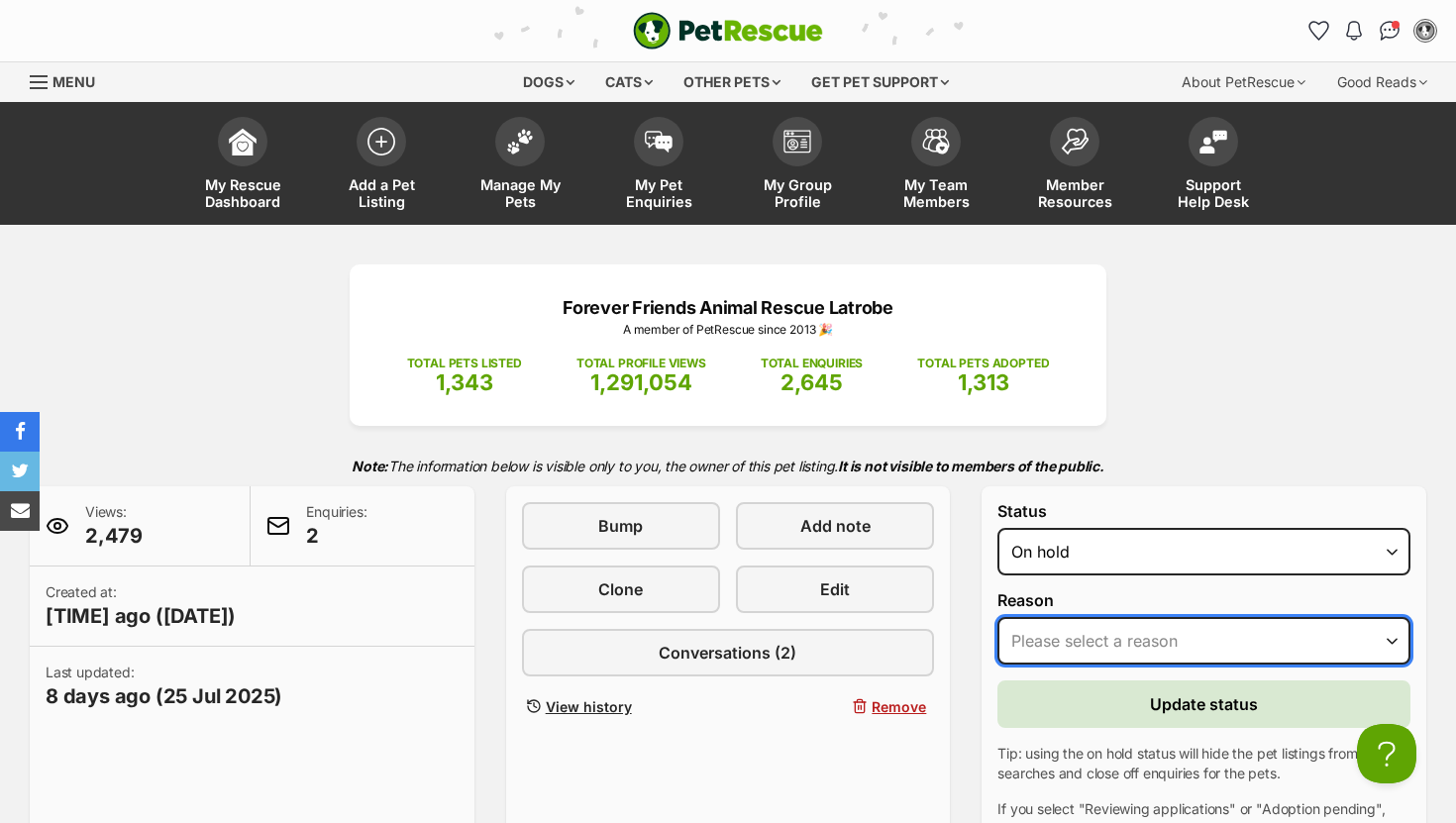 click on "Please select a reason
Medical reasons
Reviewing applications
Adoption pending
Other" at bounding box center [1203, 641] 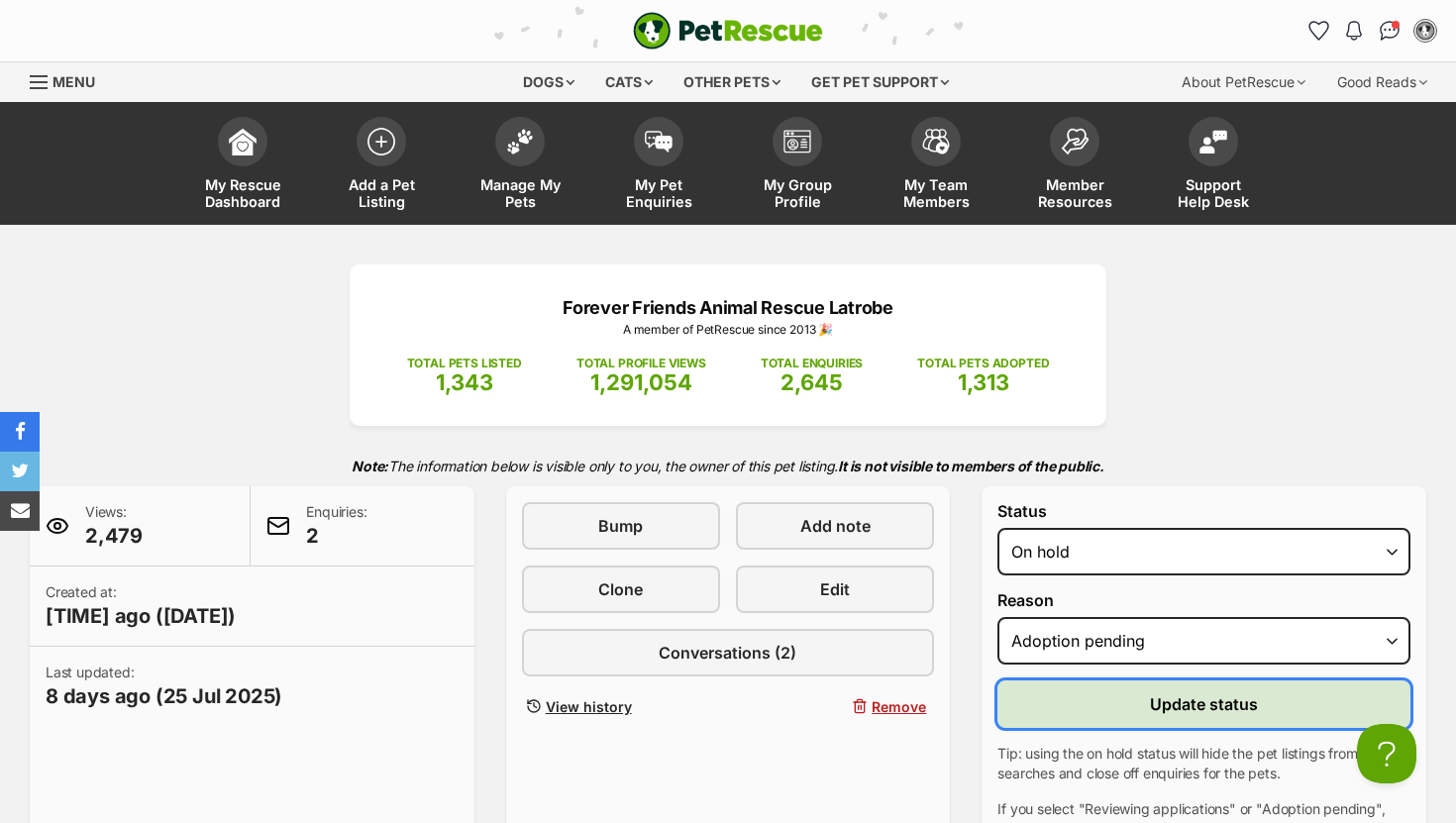 click on "Update status" at bounding box center (1203, 704) 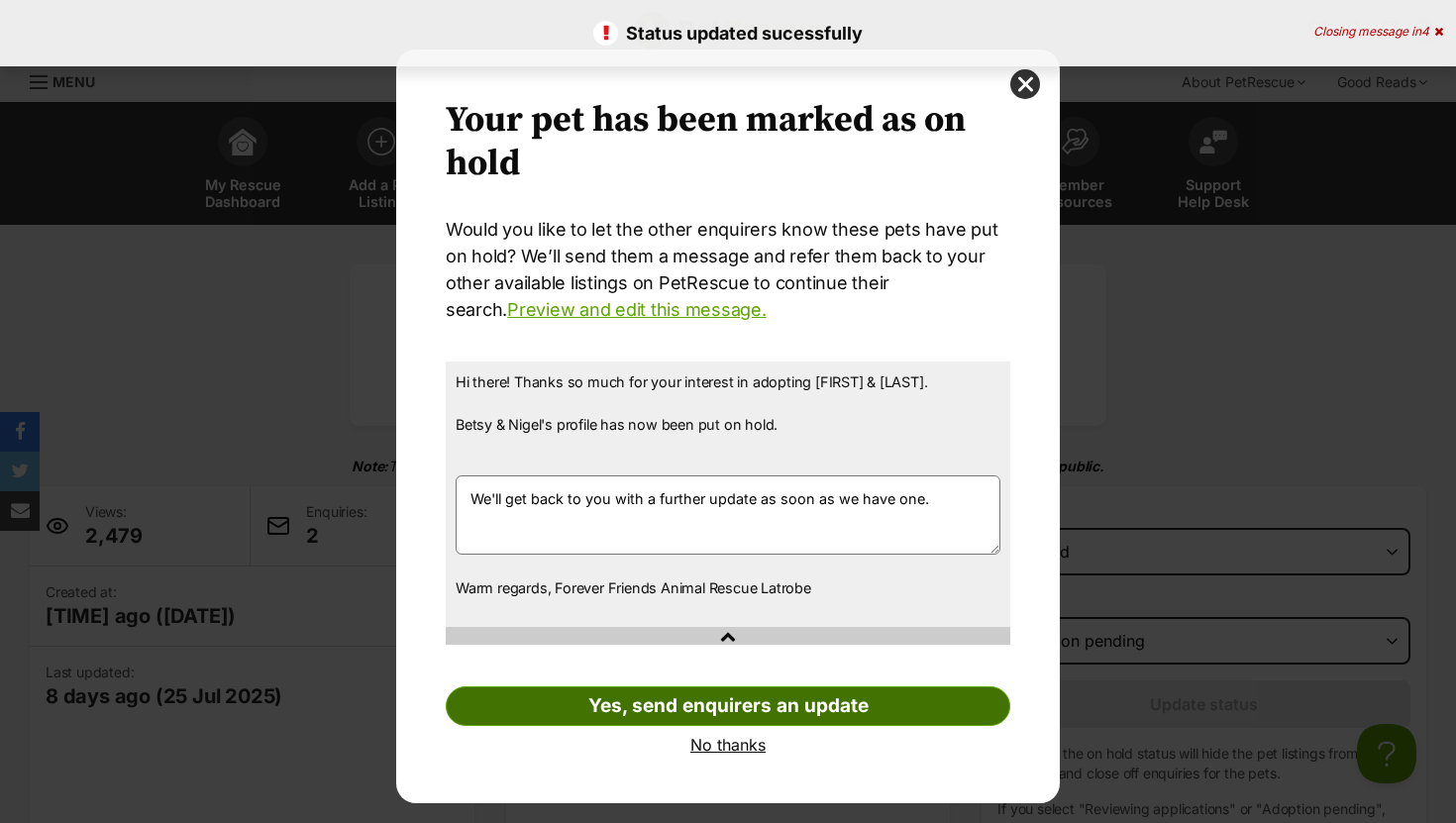 click on "Yes, send enquirers an update" at bounding box center [728, 706] 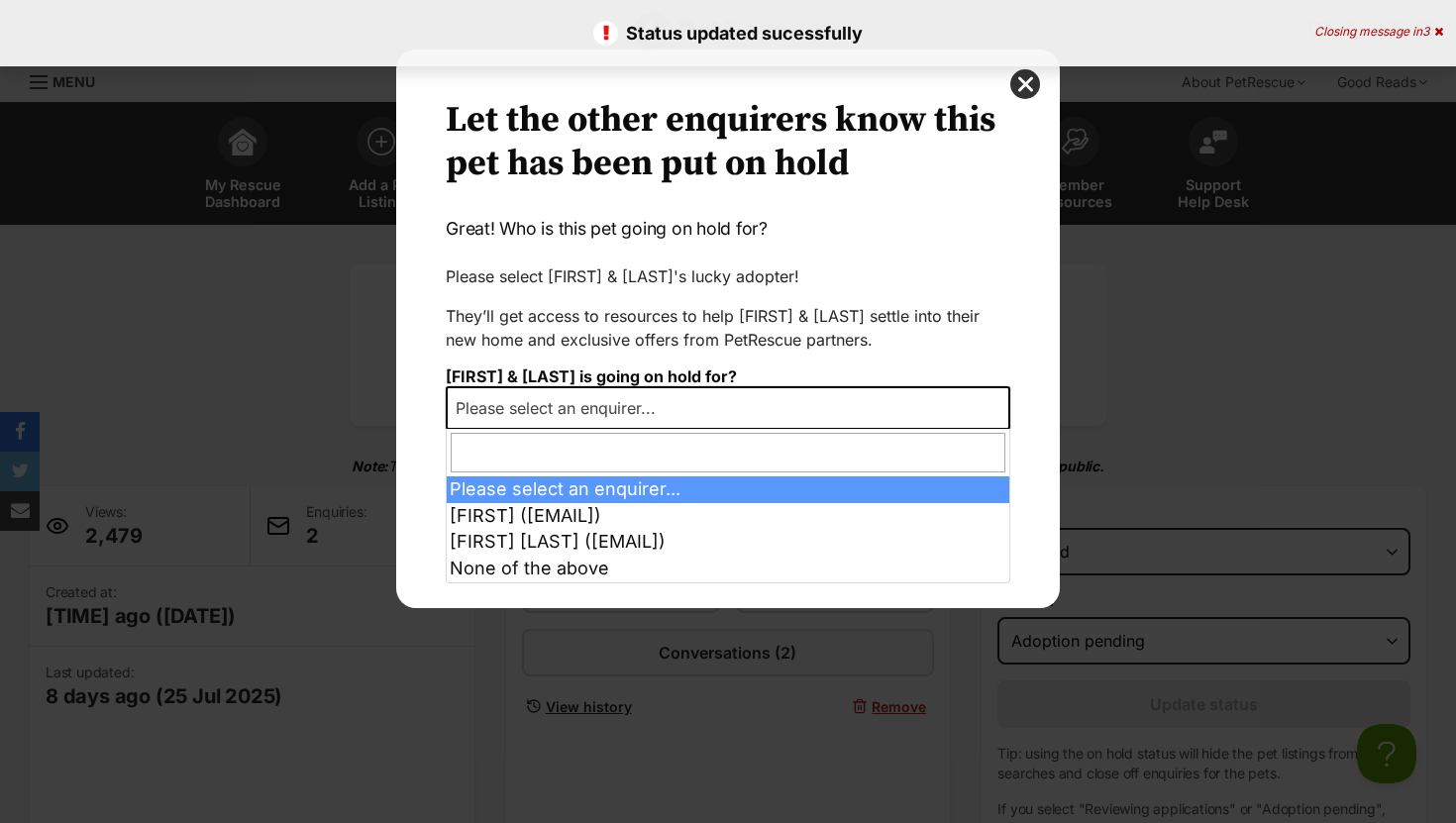 click on "Please select an enquirer..." at bounding box center (562, 408) 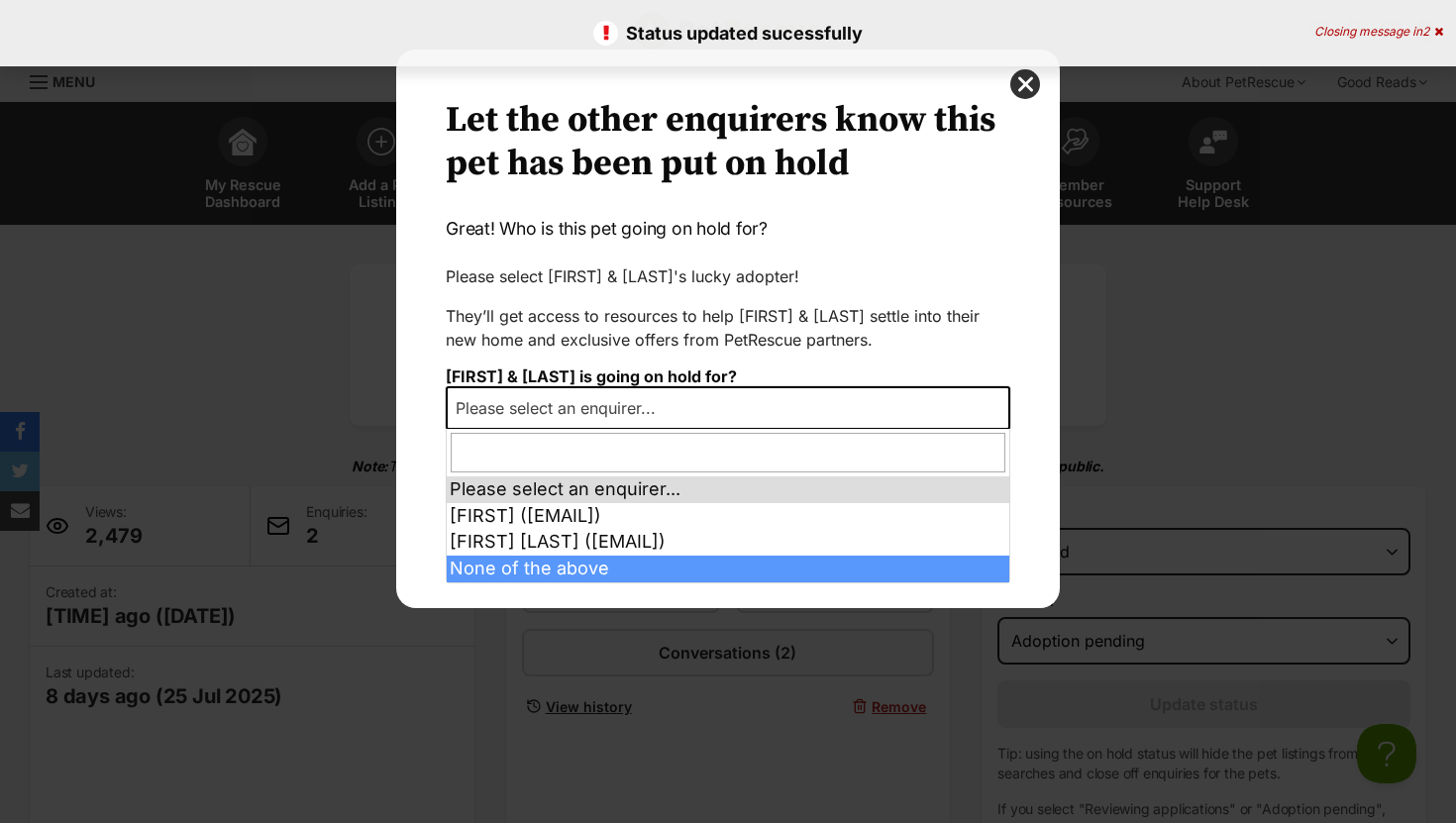 select on "other" 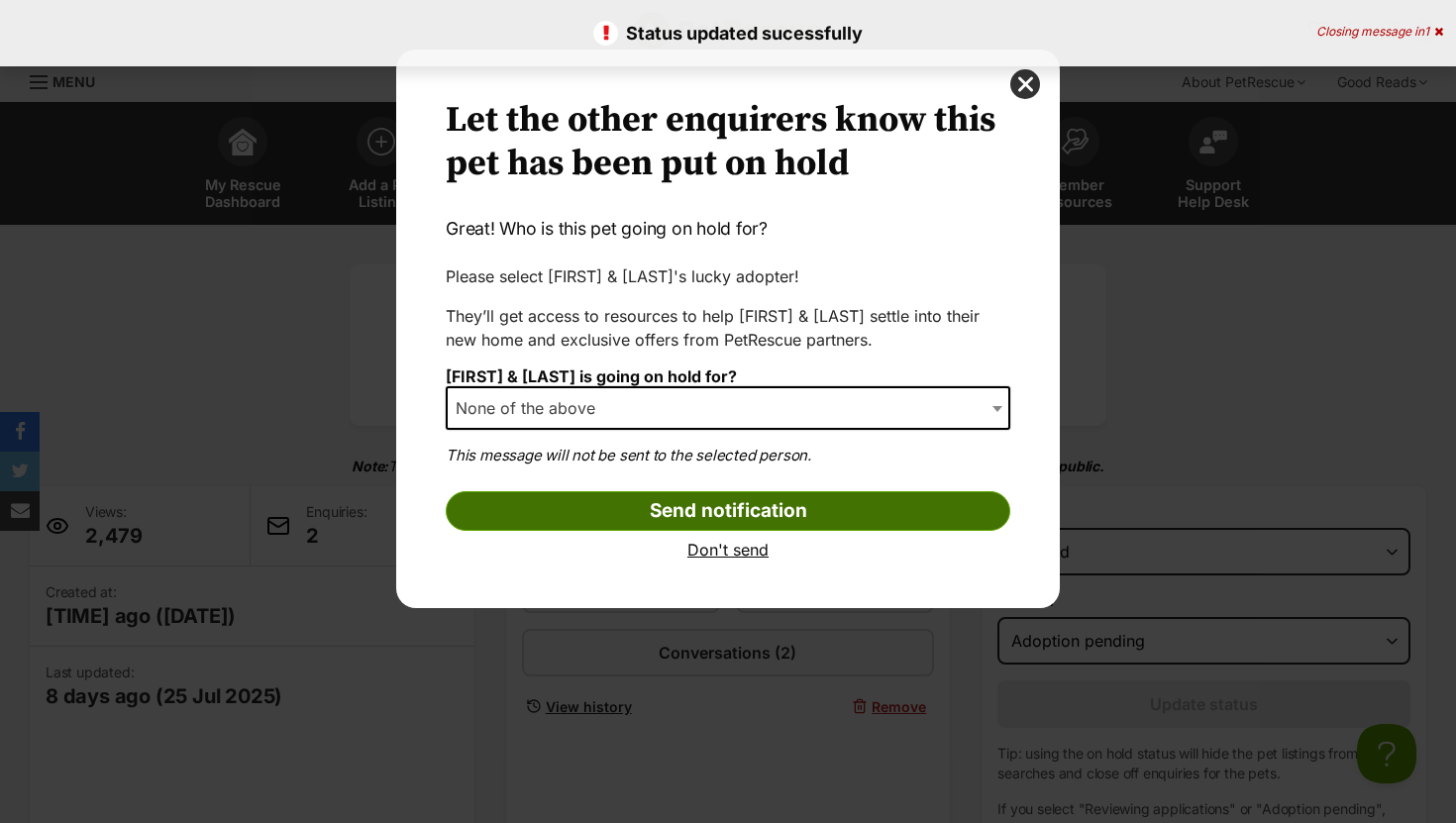 click on "Send notification" at bounding box center [728, 511] 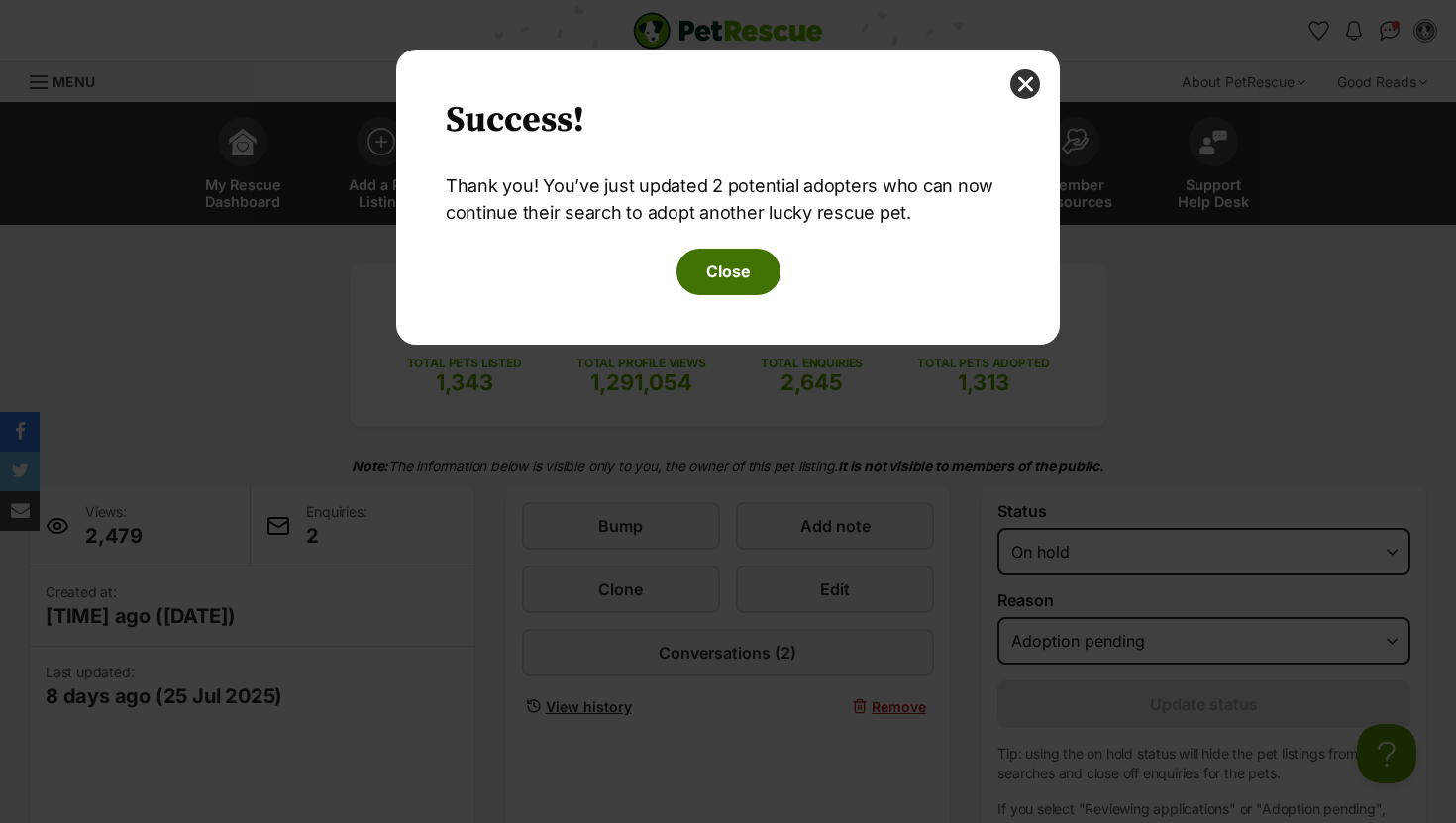click on "Close" at bounding box center (728, 271) 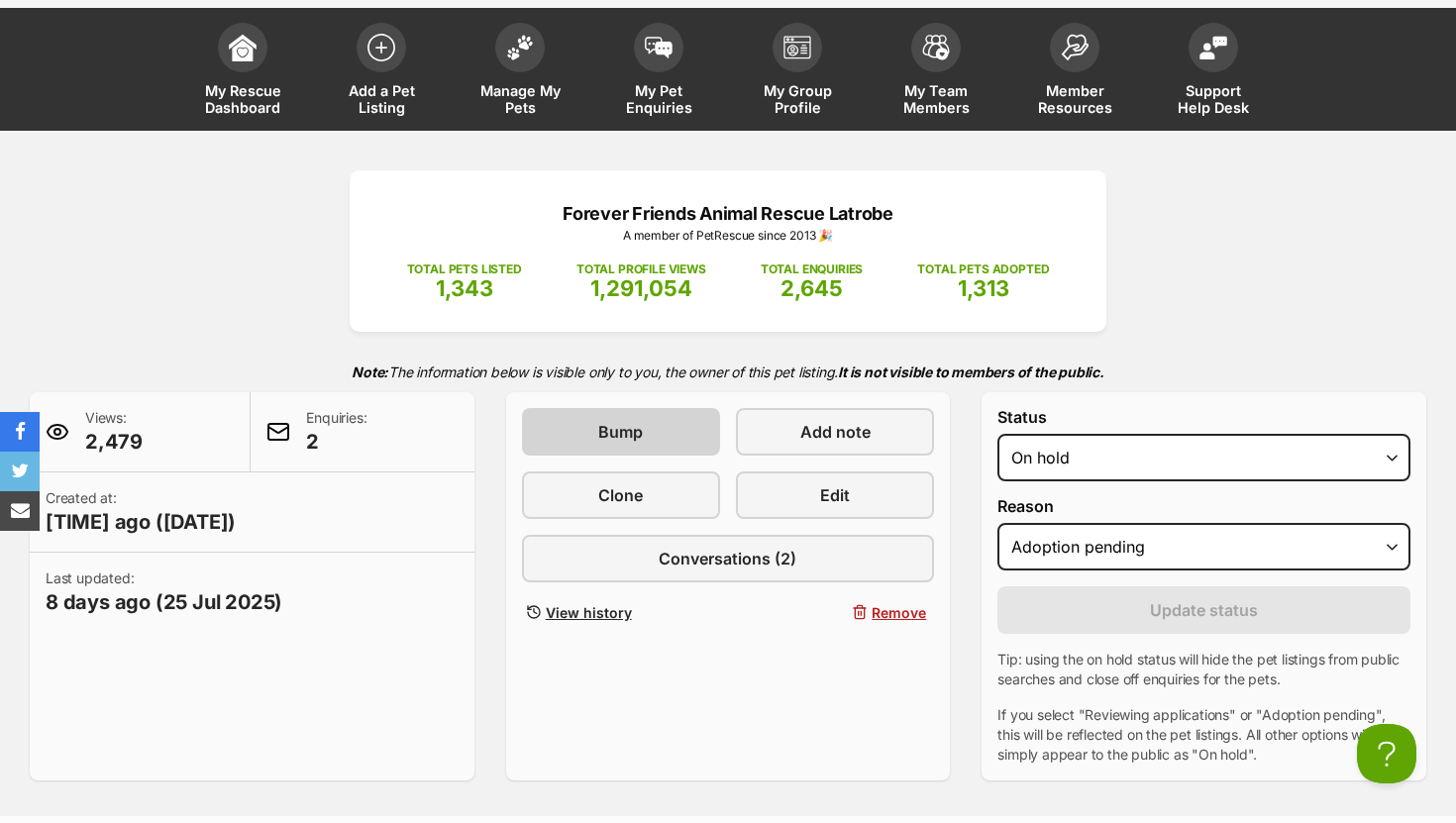 scroll, scrollTop: 0, scrollLeft: 0, axis: both 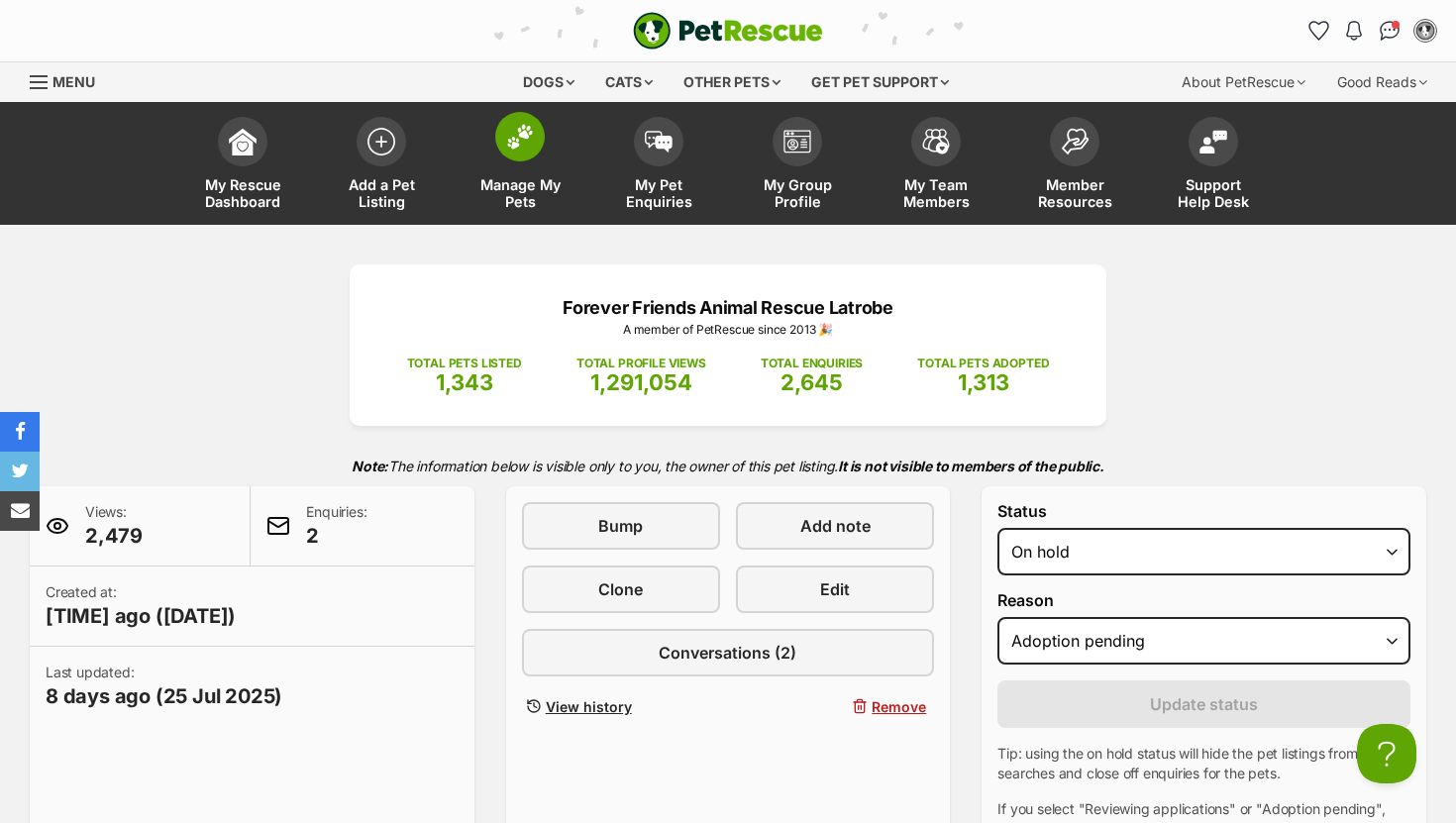 click at bounding box center [520, 137] 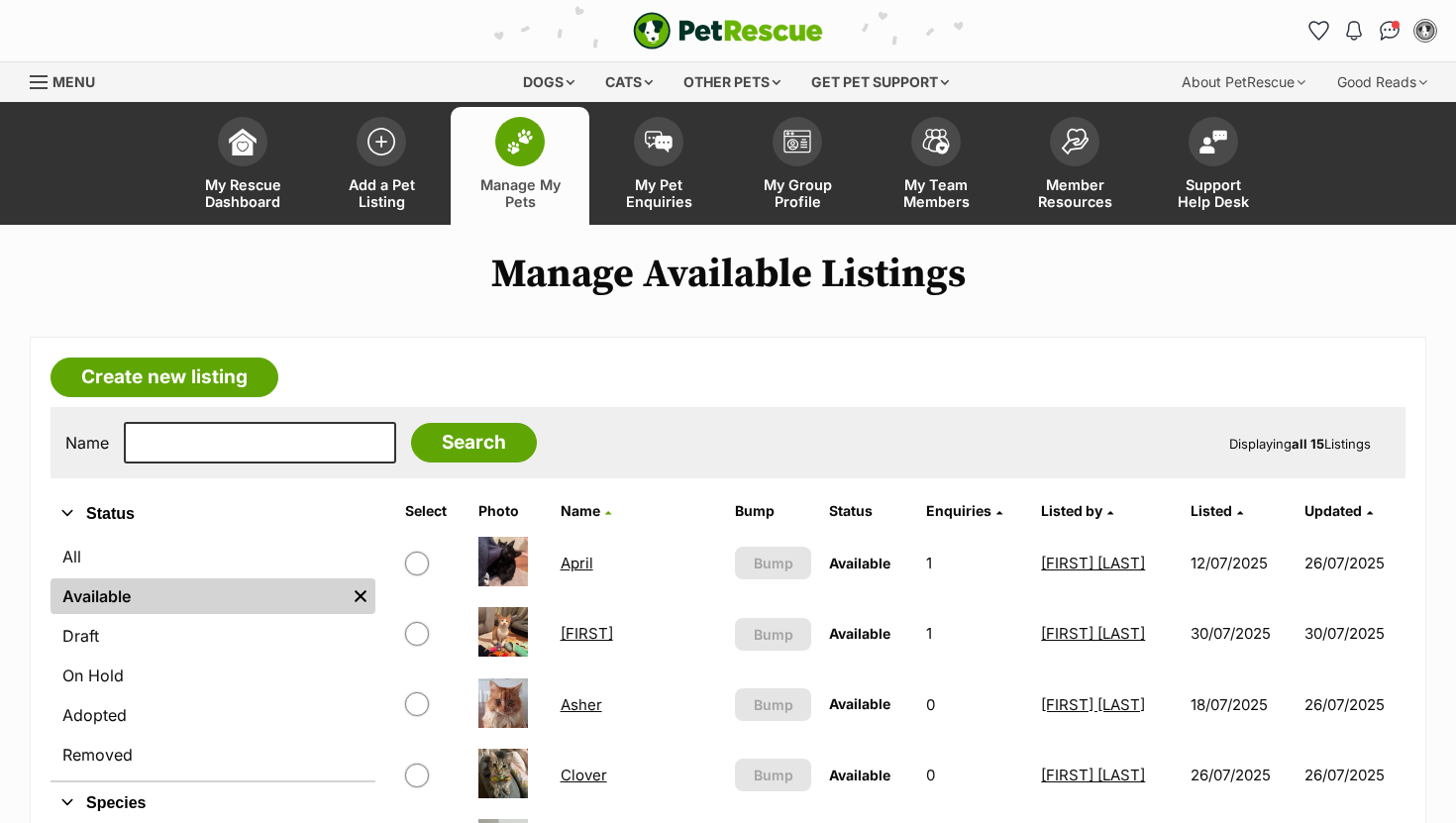 scroll, scrollTop: 0, scrollLeft: 0, axis: both 